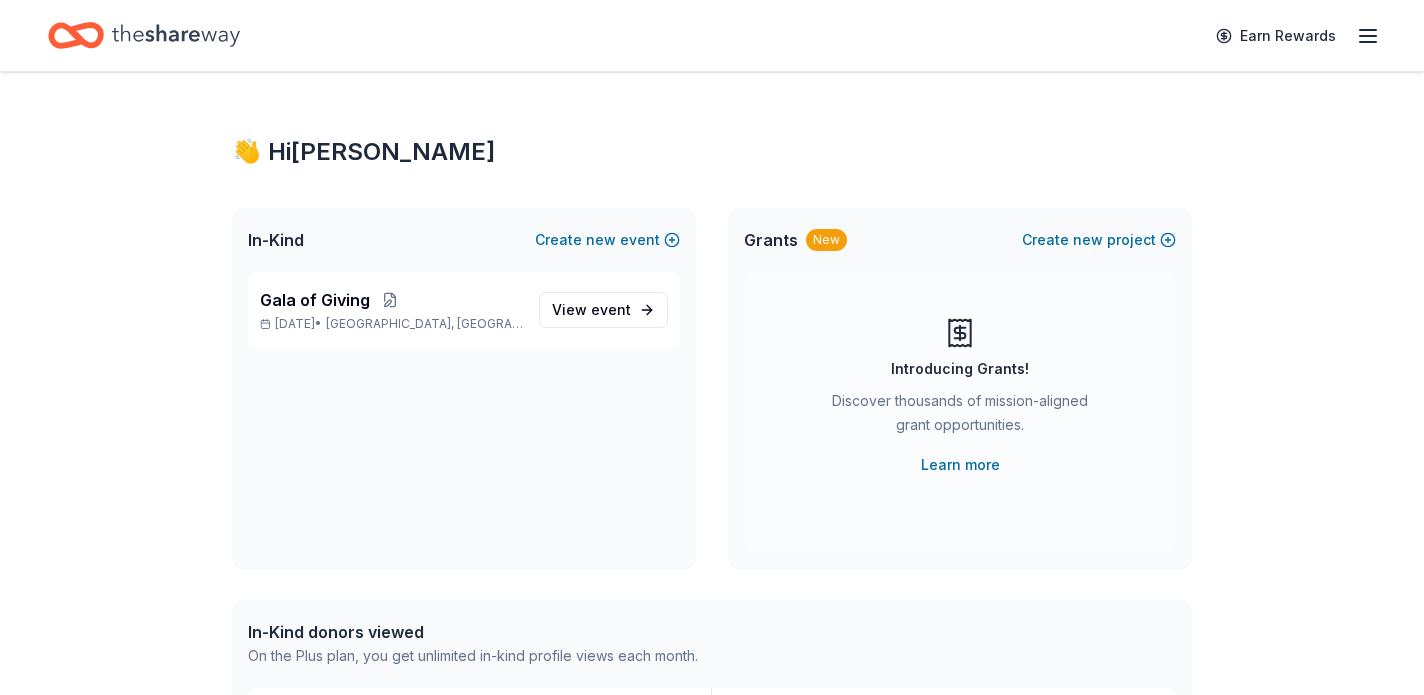 scroll, scrollTop: 0, scrollLeft: 0, axis: both 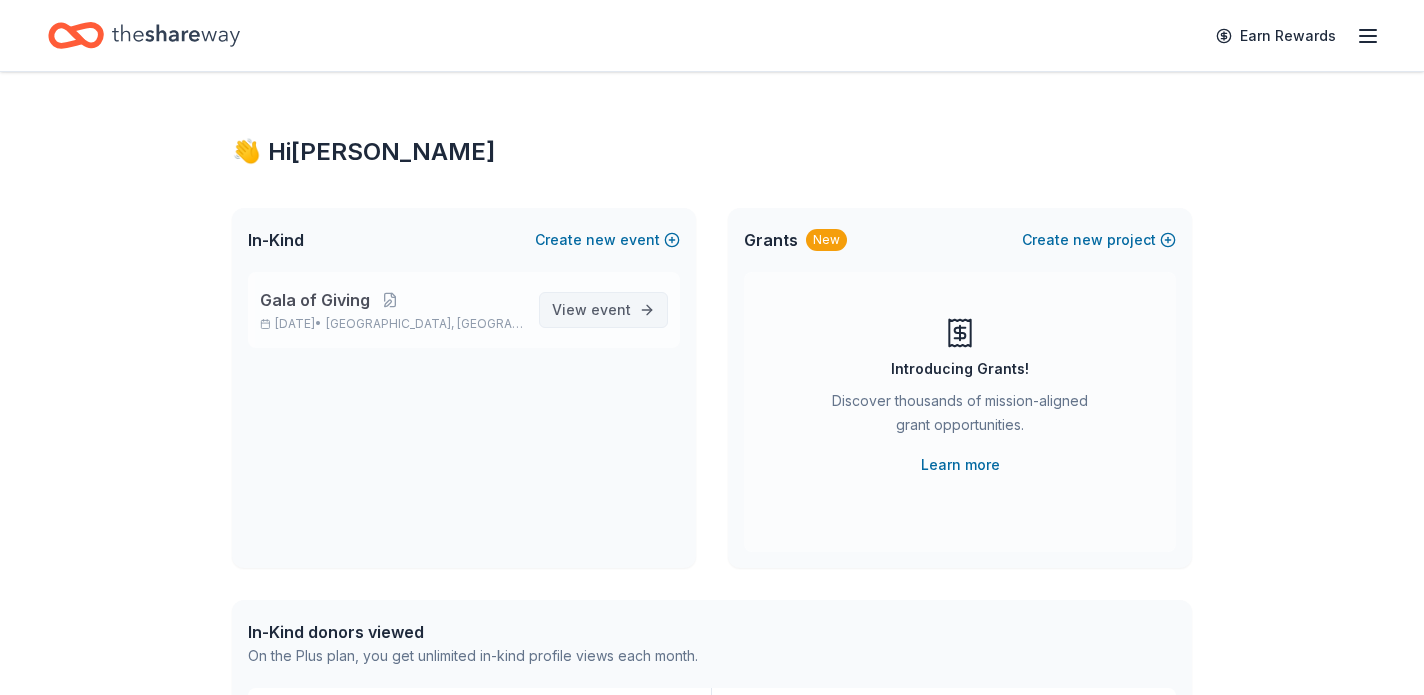 click on "View   event" at bounding box center [591, 310] 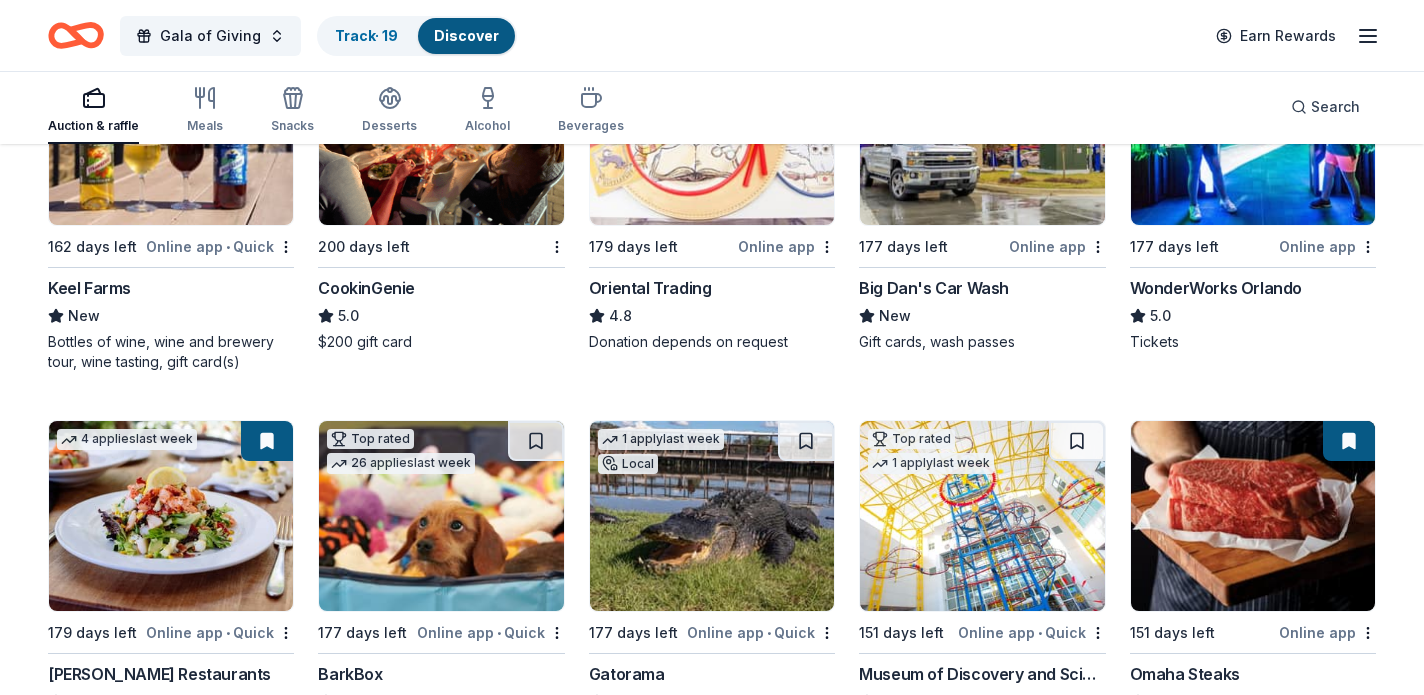 scroll, scrollTop: 392, scrollLeft: 0, axis: vertical 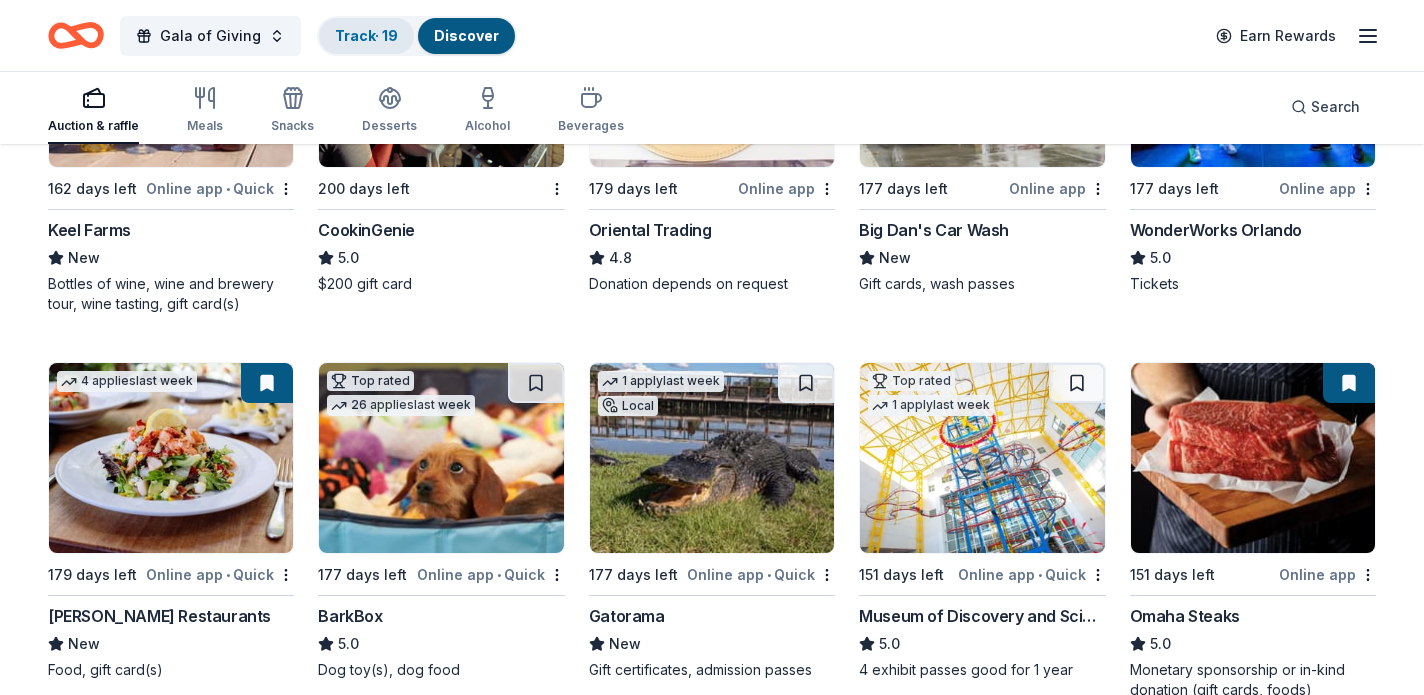click on "Track  · 19" at bounding box center [366, 35] 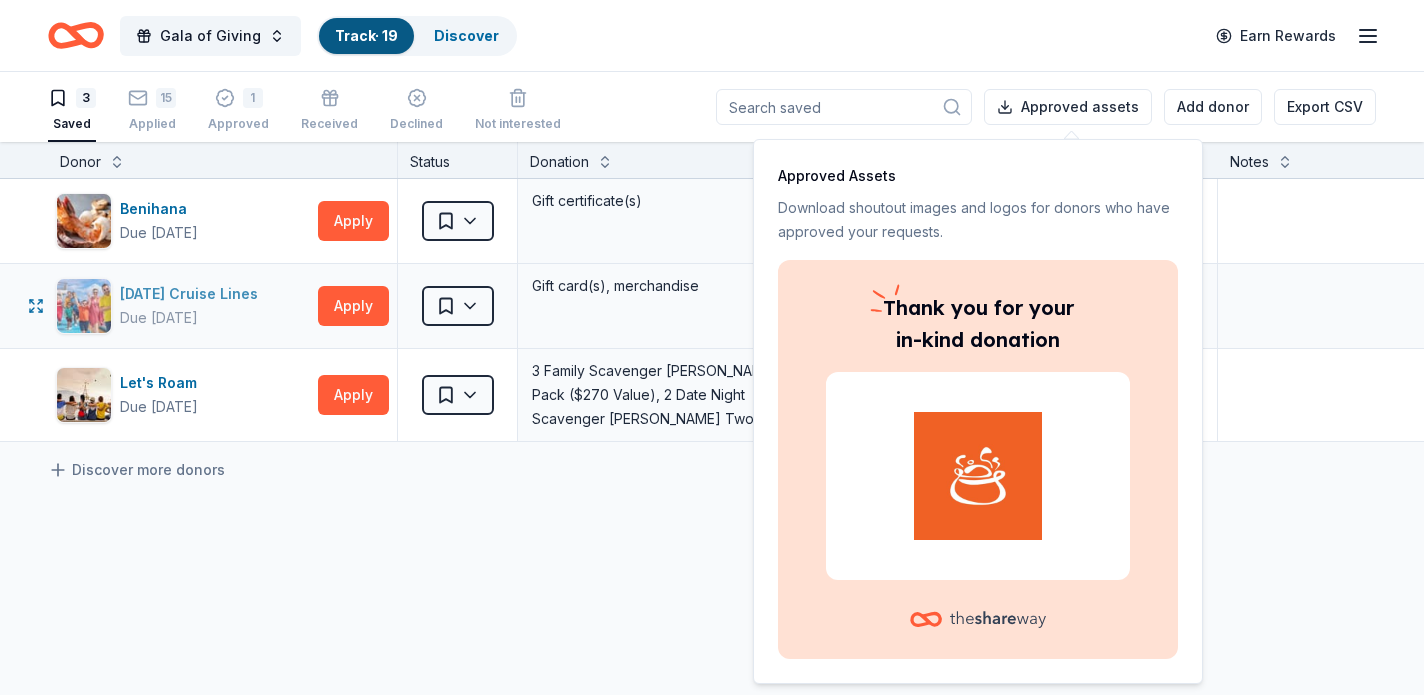 scroll, scrollTop: -1, scrollLeft: 0, axis: vertical 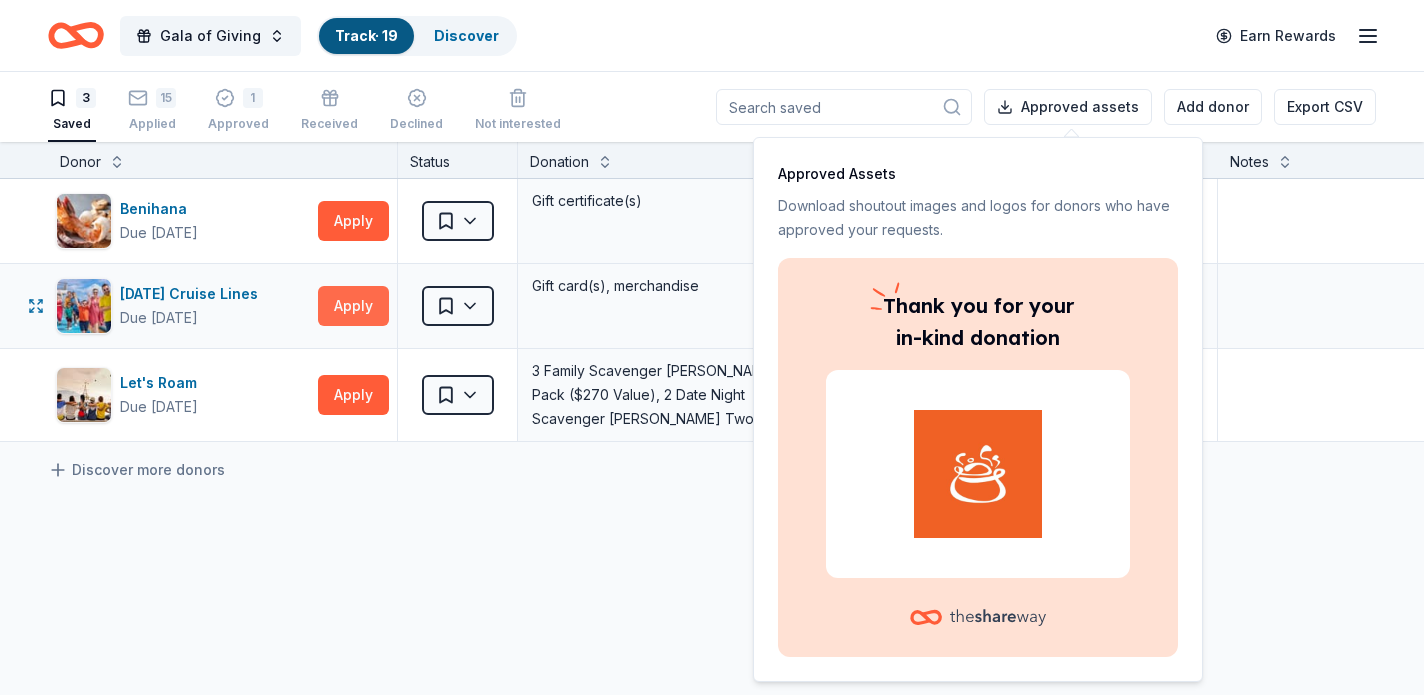 click on "Apply" at bounding box center (353, 306) 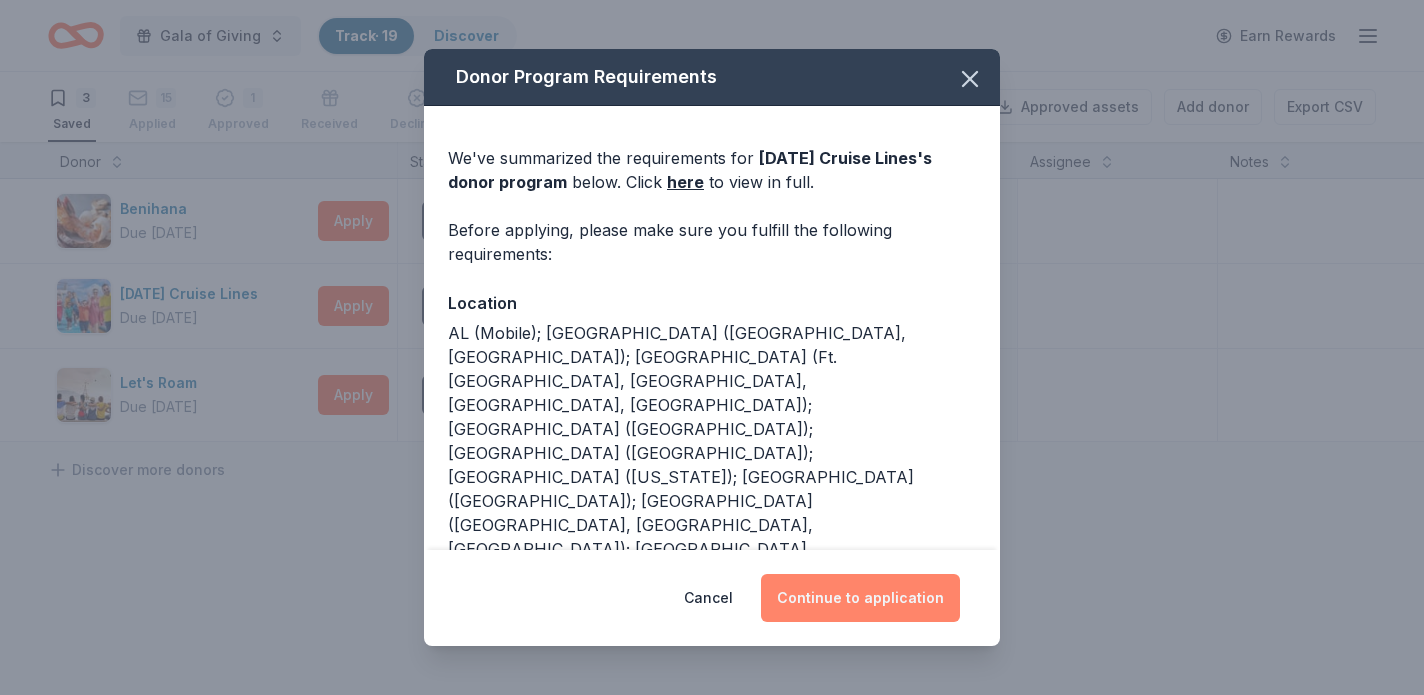 click on "Continue to application" at bounding box center (860, 598) 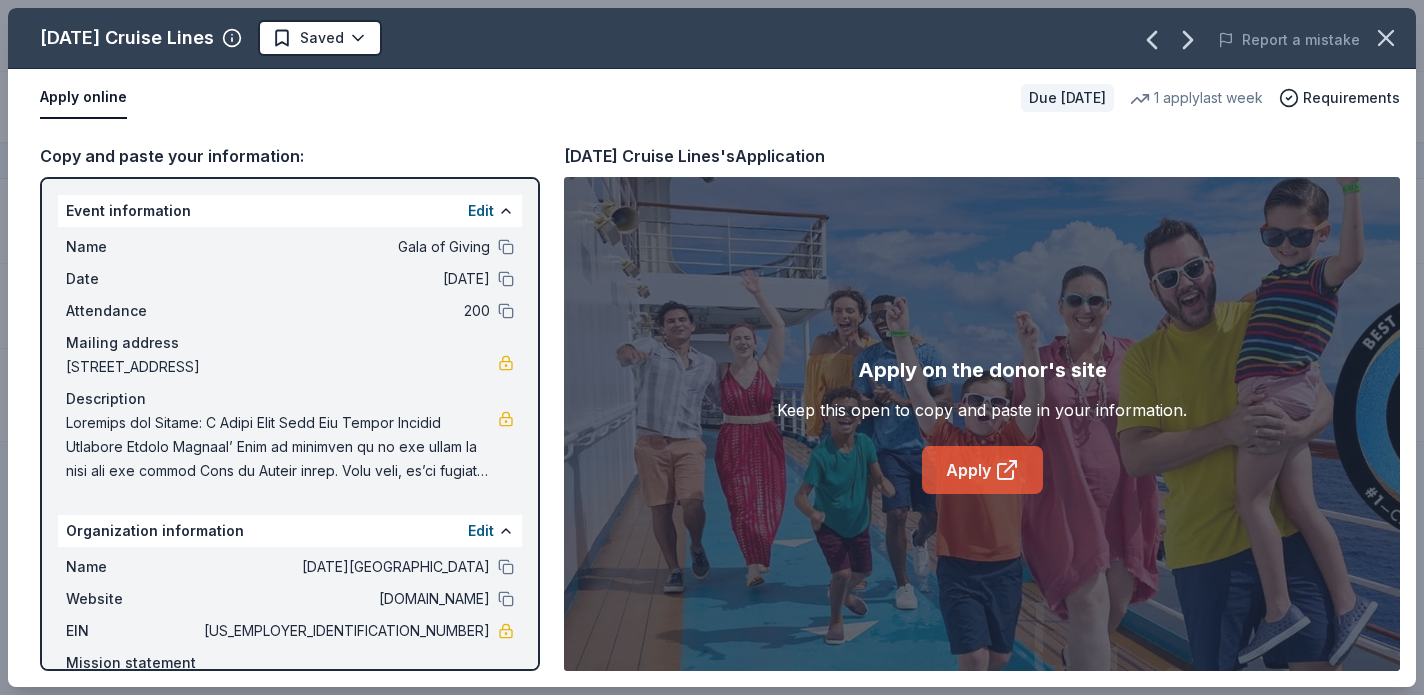 click on "Apply" at bounding box center [982, 470] 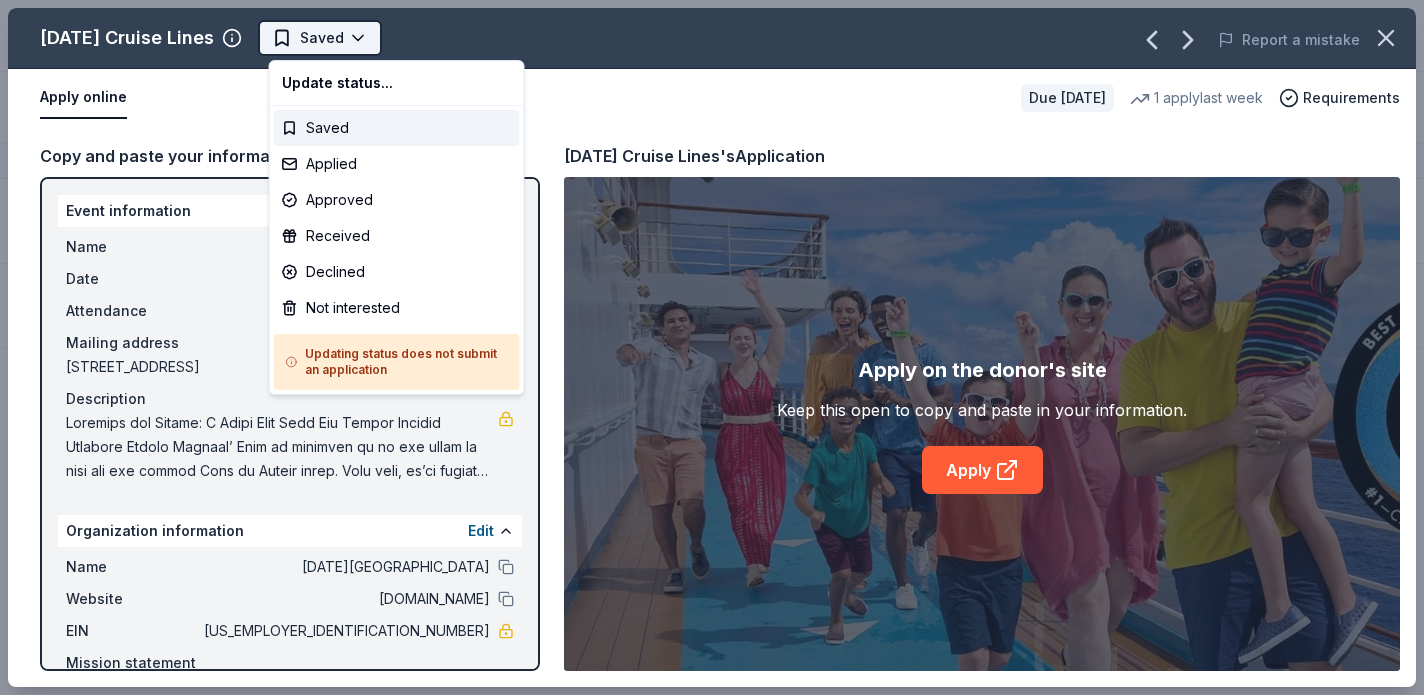 click on "Gala of Giving Track  · 19 Discover Earn Rewards 3 Saved 15 Applied 1 Approved Received Declined Not interested  Approved assets Add donor Export CSV Donor Status Donation Apply method Assignee Notes Benihana Due in 177 days Apply Saved Gift certificate(s) Mail Carnival Cruise Lines Due in 87 days Apply Saved Gift card(s), merchandise Website Let's Roam Due in 177 days Apply Saved 3 Family Scavenger Hunt Six Pack ($270 Value), 2 Date Night Scavenger Hunt Two Pack ($130 Value) Website   Discover more donors Saved Carnival Cruise Lines Saved Report a mistake Apply online Due in 87 days 1   apply  last week Requirements Copy and paste your information: Event information Edit Name Gala of Giving Date 02/07/26 Attendance 200 Mailing address 9715 North 56th Street, Temple Terrace, FL 33617 Description Organization information Edit Name Corpus Christi Catholic School Website cccstt.org EIN 59-1056755 Mission statement Carnival Cruise Lines's  Application Apply on the donor's site Apply Update status... Saved" at bounding box center [712, 347] 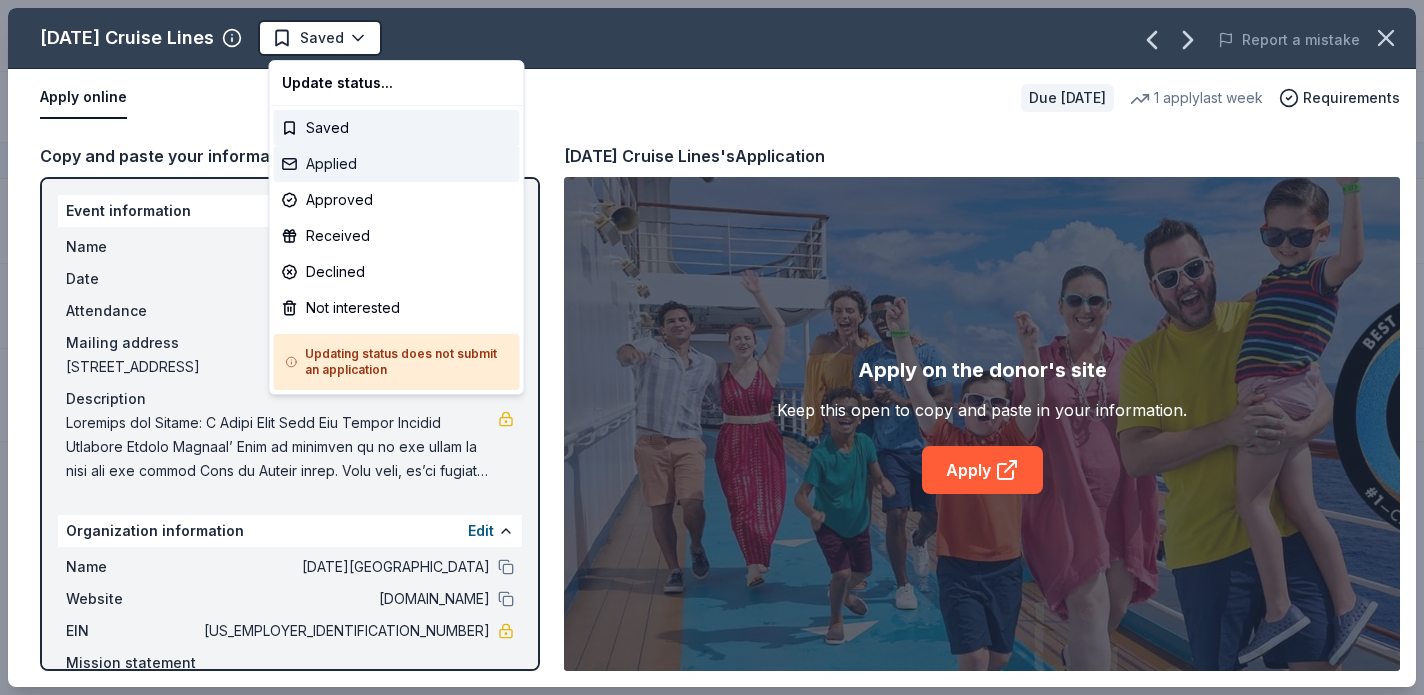 click on "Applied" at bounding box center (397, 164) 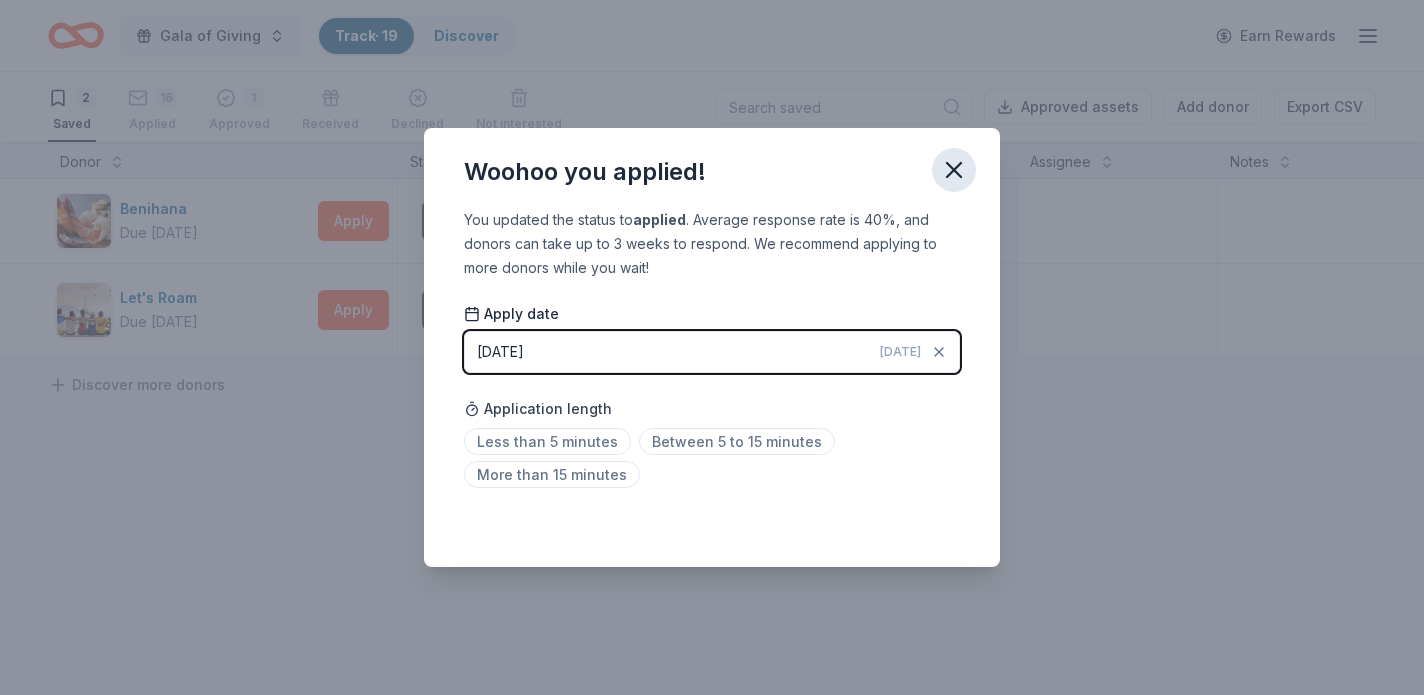 click 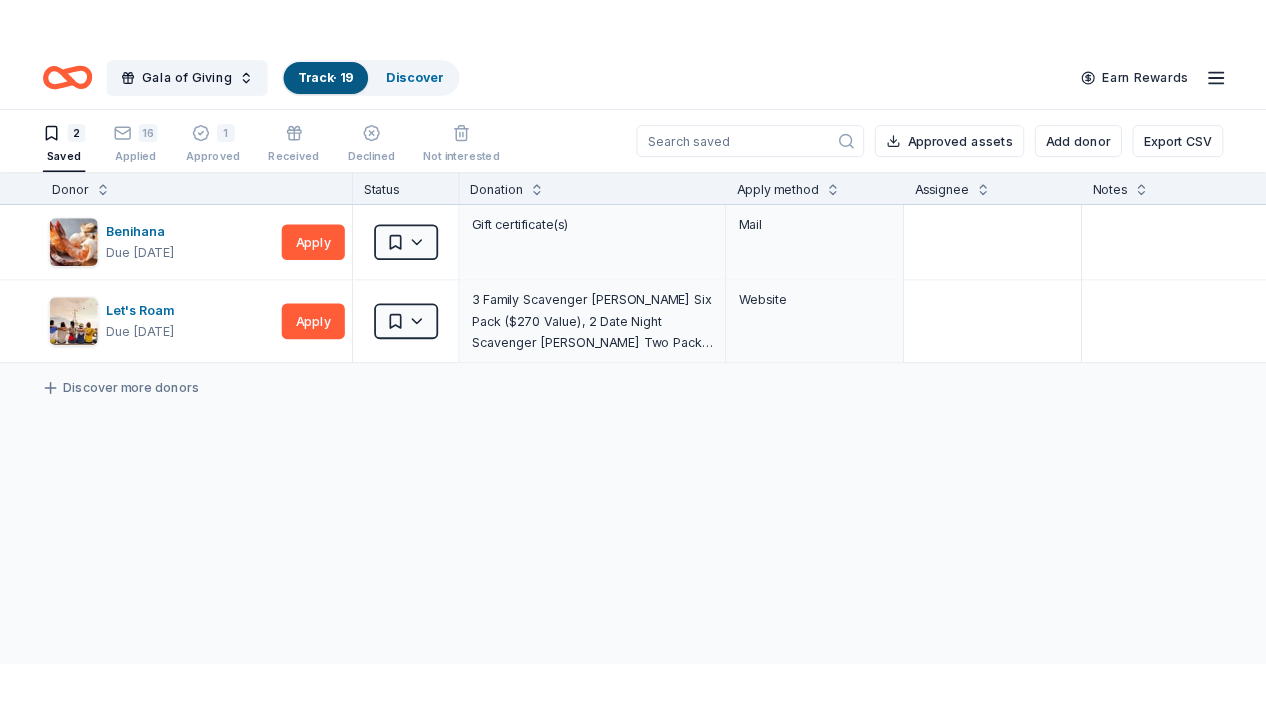 scroll, scrollTop: 0, scrollLeft: 1, axis: horizontal 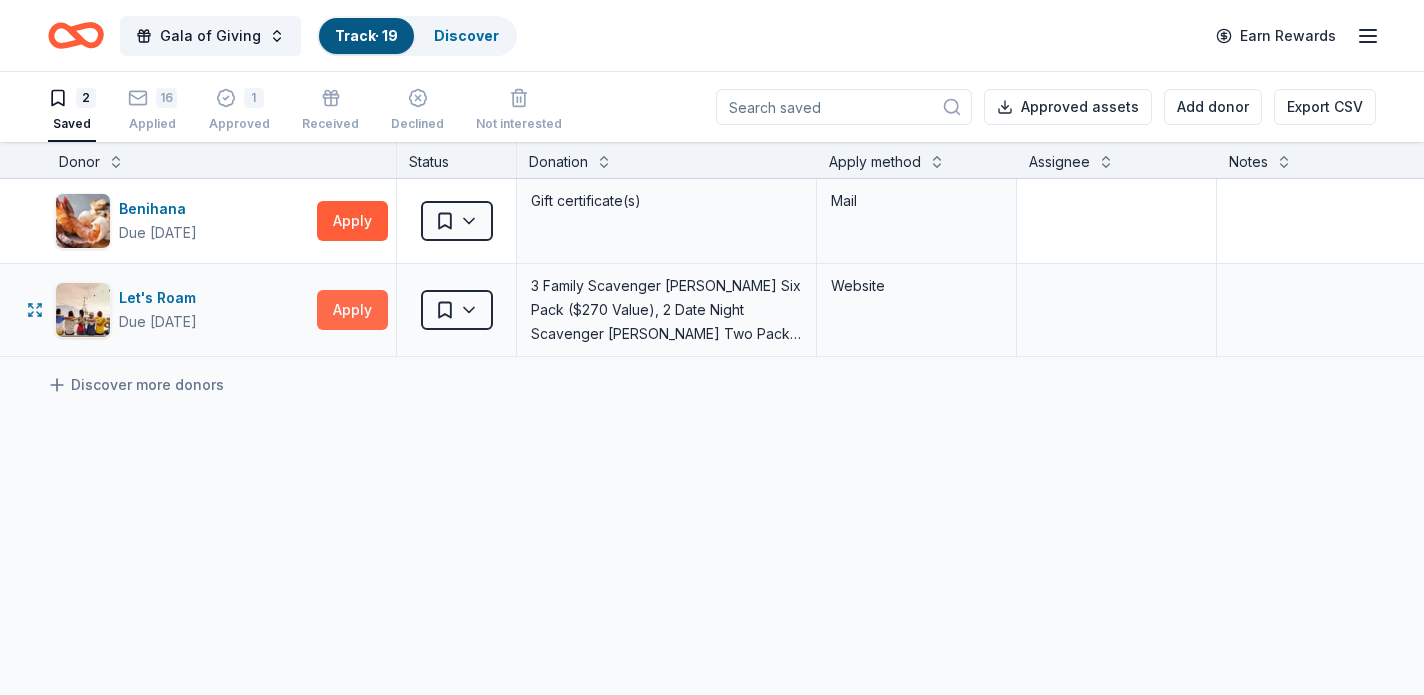 click on "Apply" at bounding box center (352, 310) 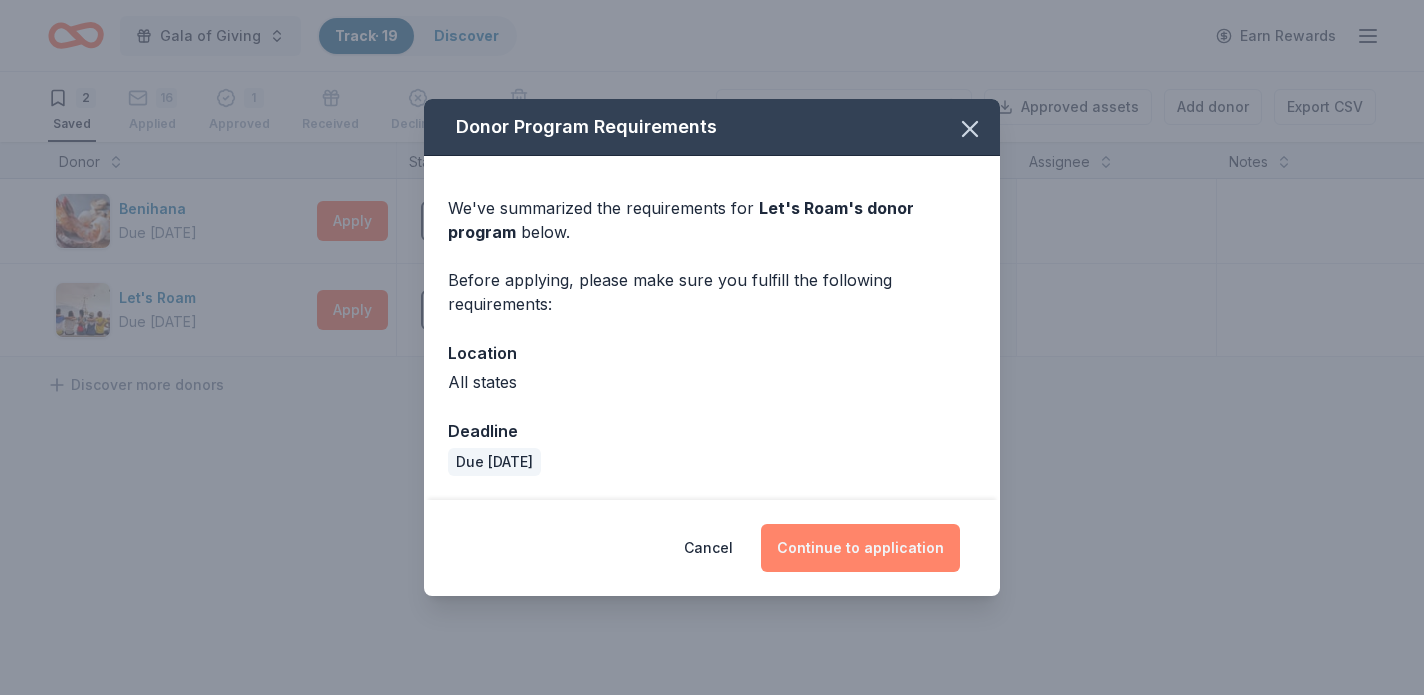 click on "Continue to application" at bounding box center (860, 548) 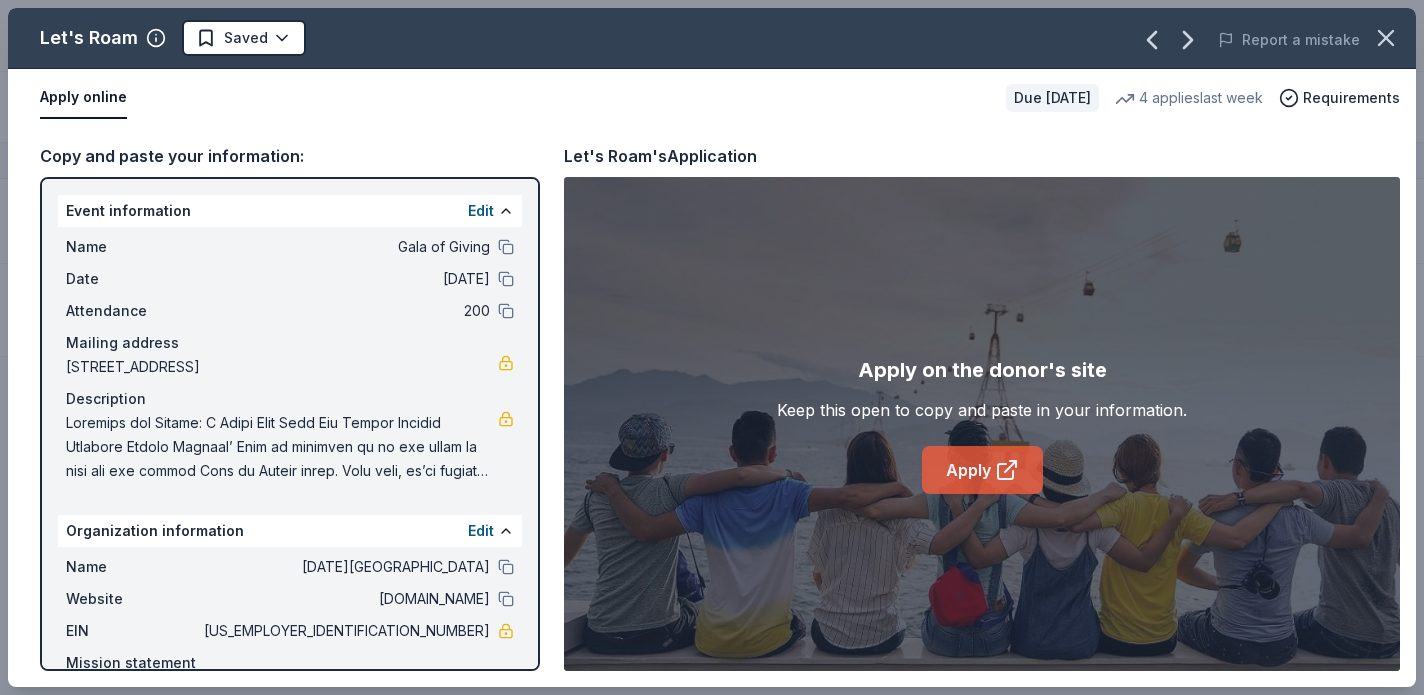 click on "Apply" at bounding box center [982, 470] 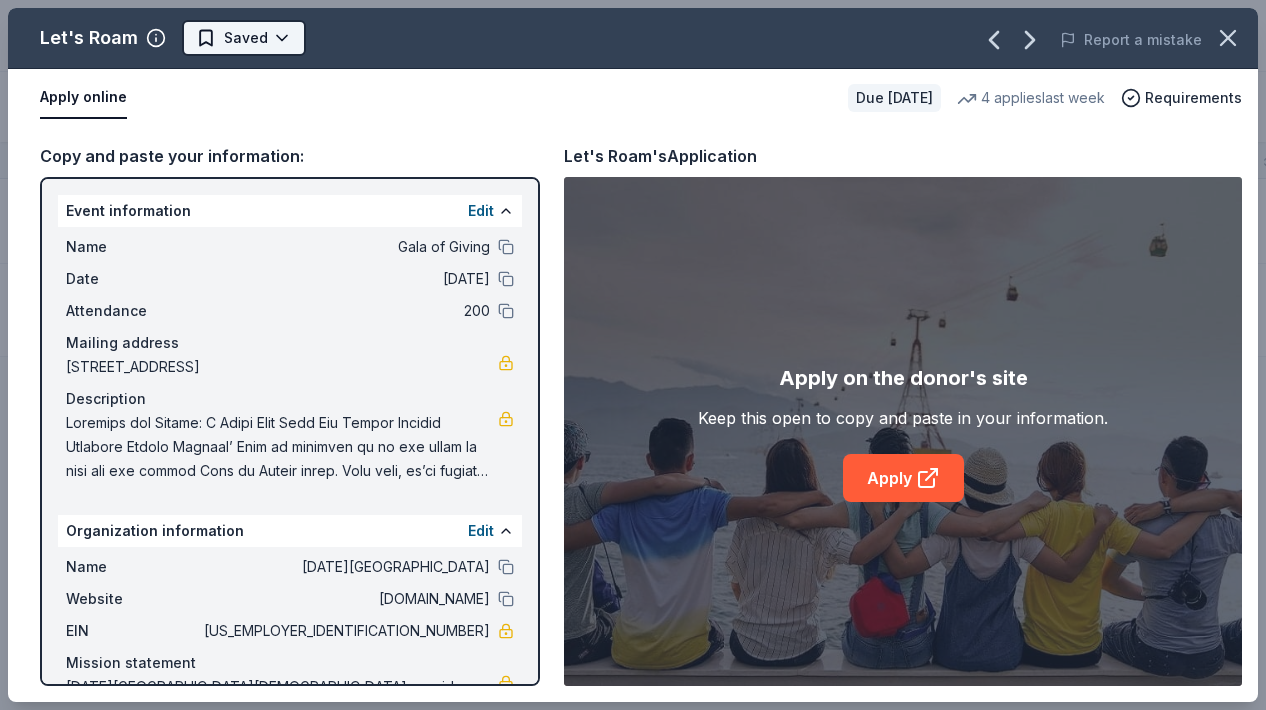 click on "Gala of Giving Track  · 19 Discover Earn Rewards 2 Saved 16 Applied 1 Approved Received Declined Not interested  Approved assets Add donor Export CSV Donor Status Donation Apply method Assignee Notes Benihana Due in 177 days Apply Saved Gift certificate(s) Mail Let's Roam Due in 177 days Apply Saved 3 Family Scavenger Hunt Six Pack ($270 Value), 2 Date Night Scavenger Hunt Two Pack ($130 Value) Website   Discover more donors Saved Let's Roam Saved Report a mistake Apply online Due in 177 days 4   applies  last week Requirements Copy and paste your information: Event information Edit Name Gala of Giving Date 02/07/26 Attendance 200 Mailing address 9715 North 56th Street, Temple Terrace, FL 33617 Description Organization information Edit Name Corpus Christi Catholic School Website cccstt.org EIN 59-1056755 Mission statement Let's Roam's  Application Apply on the donor's site Keep this open to copy and paste in your information. Apply" at bounding box center [633, 355] 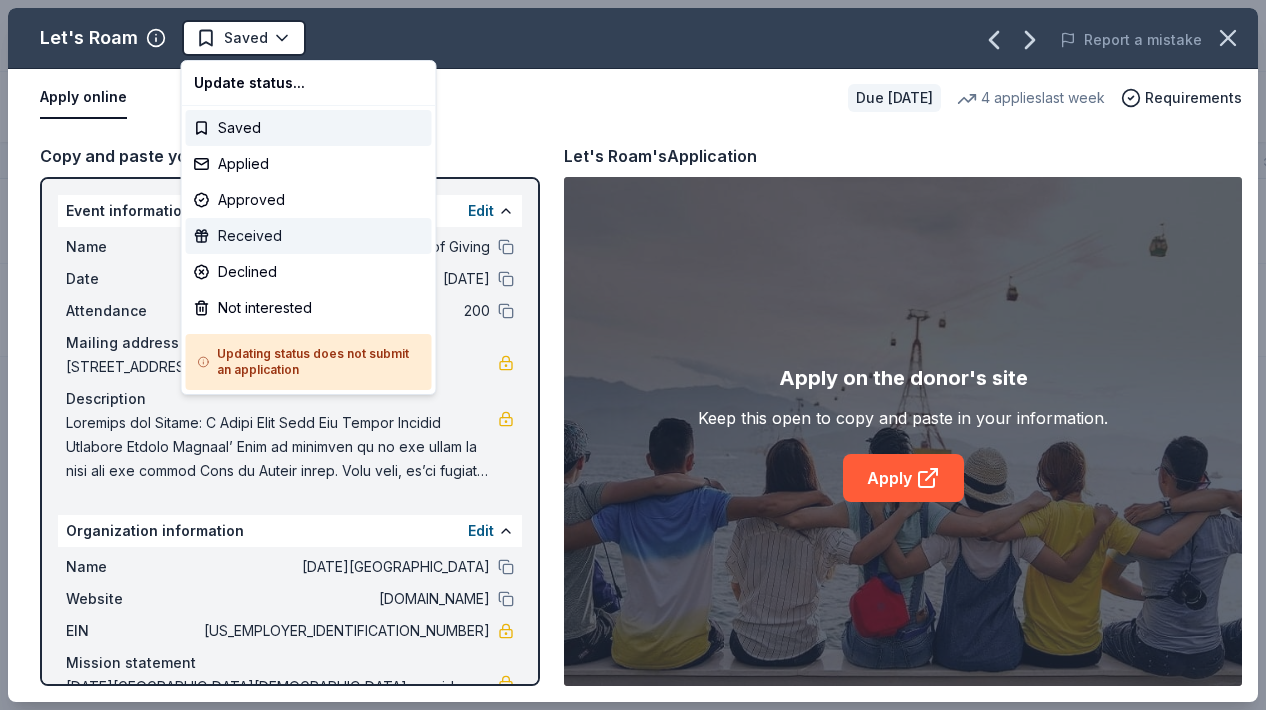 click on "Received" at bounding box center (309, 236) 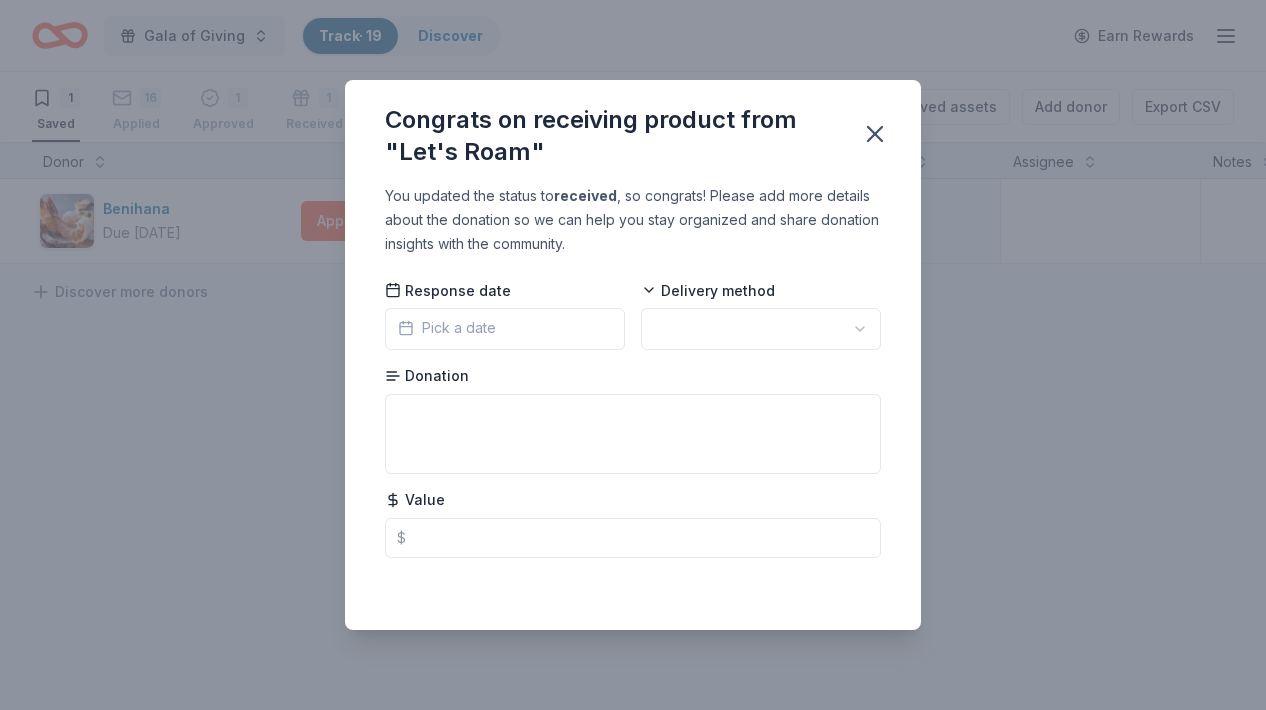 click on "Pick a date" at bounding box center [447, 328] 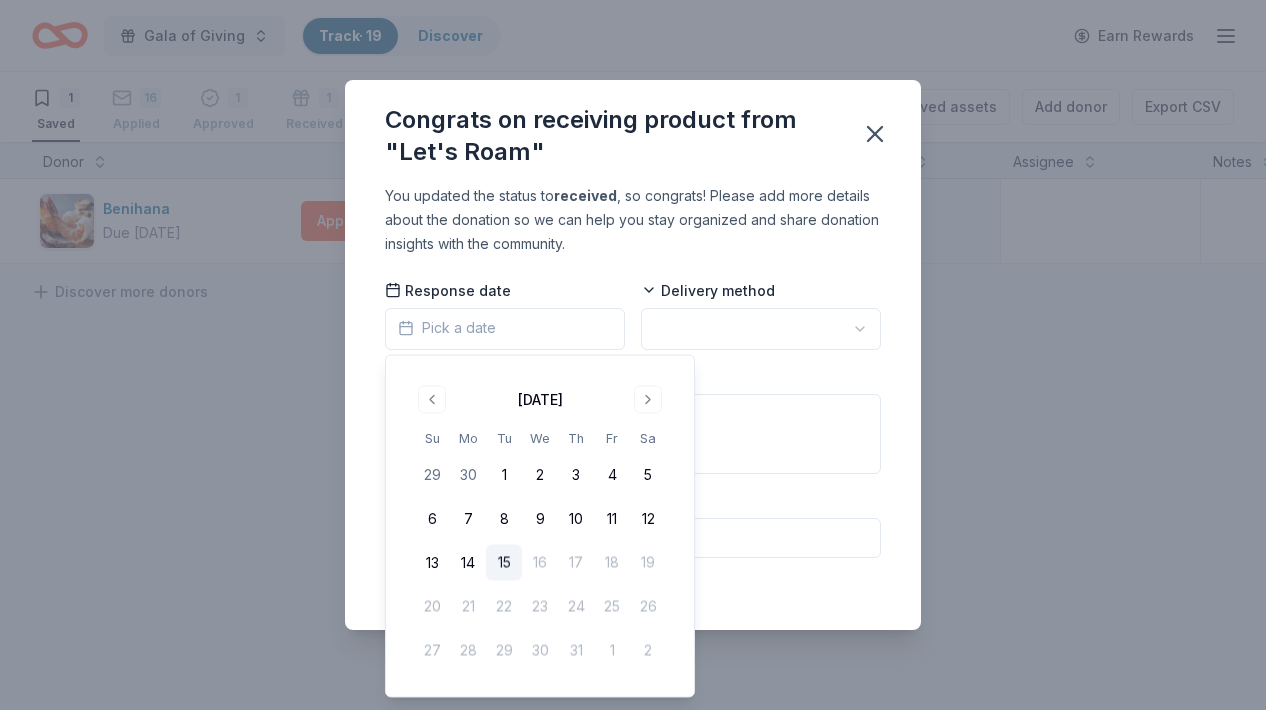 click on "15" at bounding box center (504, 563) 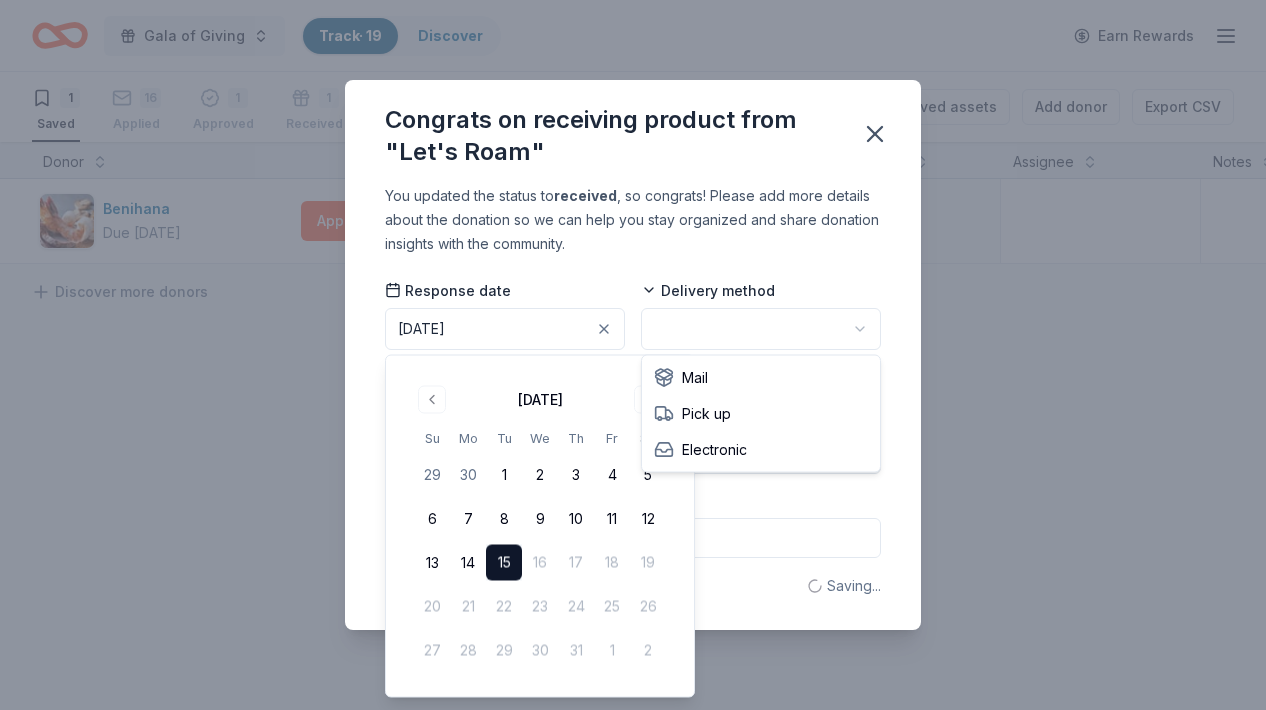 click on "Gala of Giving Track  · 19 Discover Earn Rewards 1 Saved 16 Applied 1 Approved 1 Received Declined Not interested  Approved assets Add donor Export CSV Donor Status Donation Apply method Assignee Notes Benihana Due in 177 days Apply Saved Gift certificate(s) Mail   Discover more donors Saved Congrats on receiving product from "Let's Roam" You updated the status to  received , so congrats! Please add more details about the donation so we can help you stay organized and share donation insights with the community. Response date 07/15/2025 Delivery method Donation Value $ Saving... July 2025 Su Mo Tu We Th Fr Sa 29 30 1 2 3 4 5 6 7 8 9 10 11 12 13 14 15 16 17 18 19 20 21 22 23 24 25 26 27 28 29 30 31 1 2 Mail Pick up Electronic" at bounding box center (633, 355) 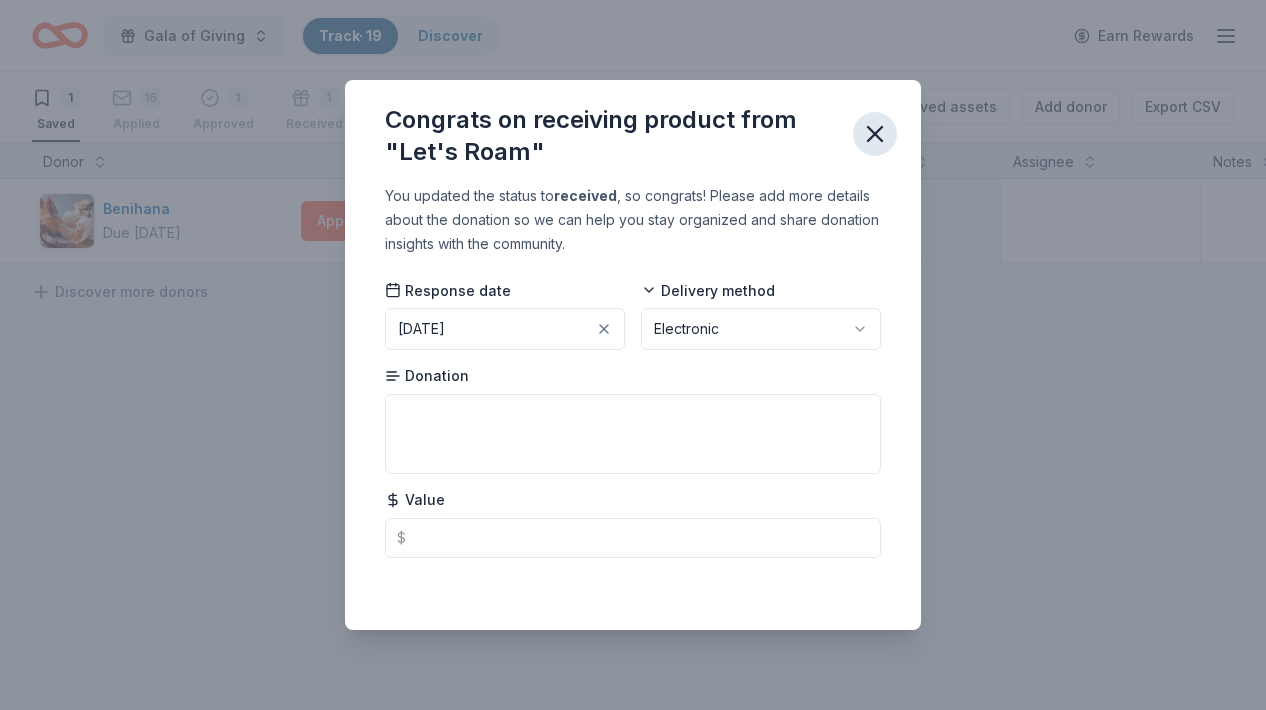 click 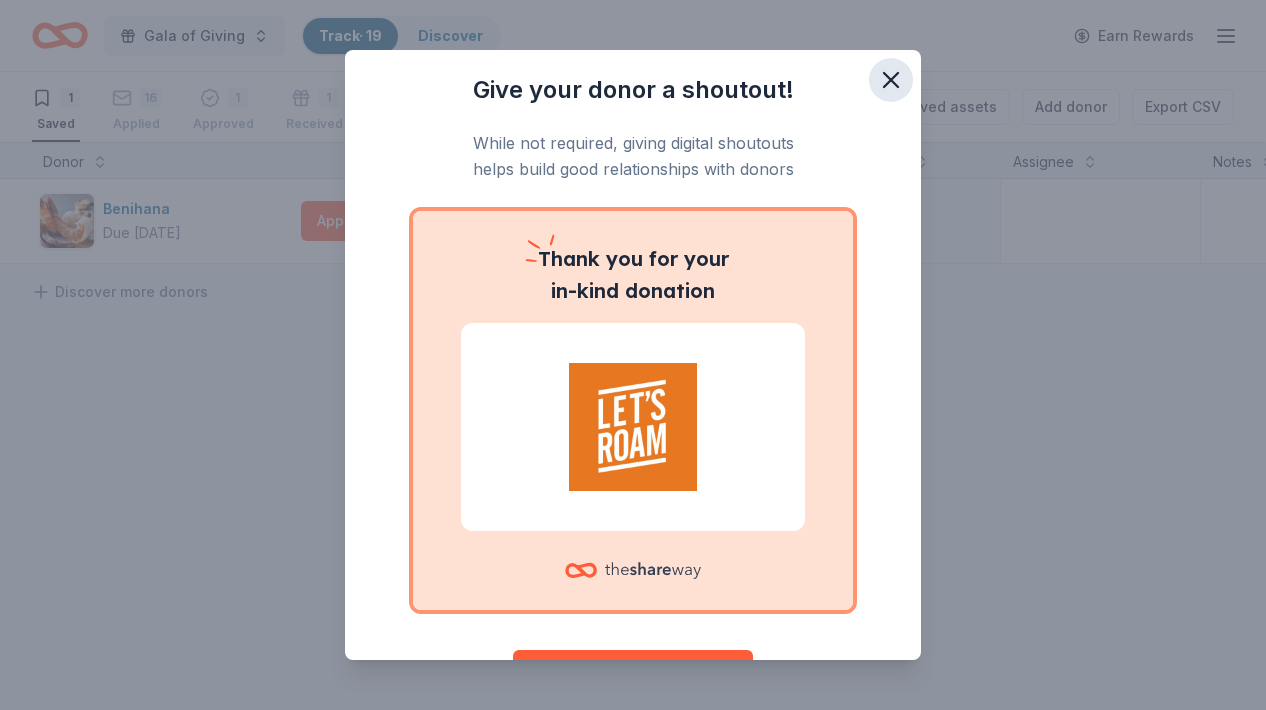 click 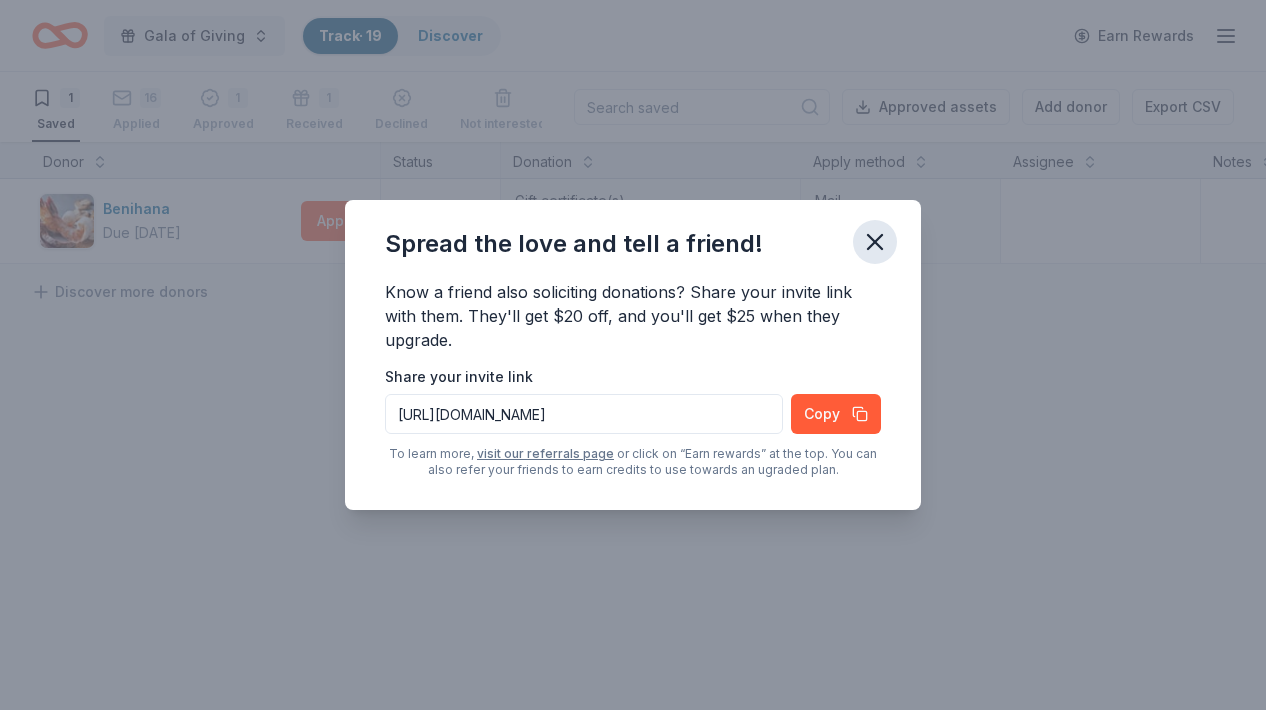 click 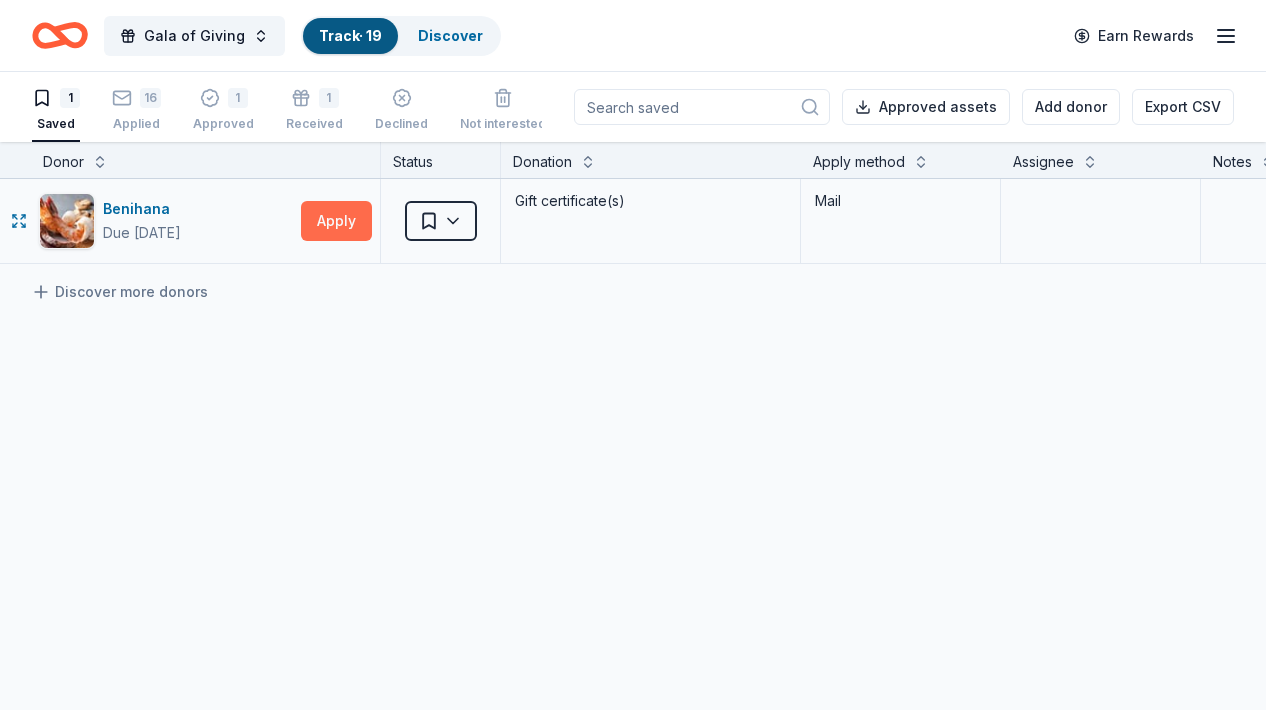 click on "Apply" at bounding box center (336, 221) 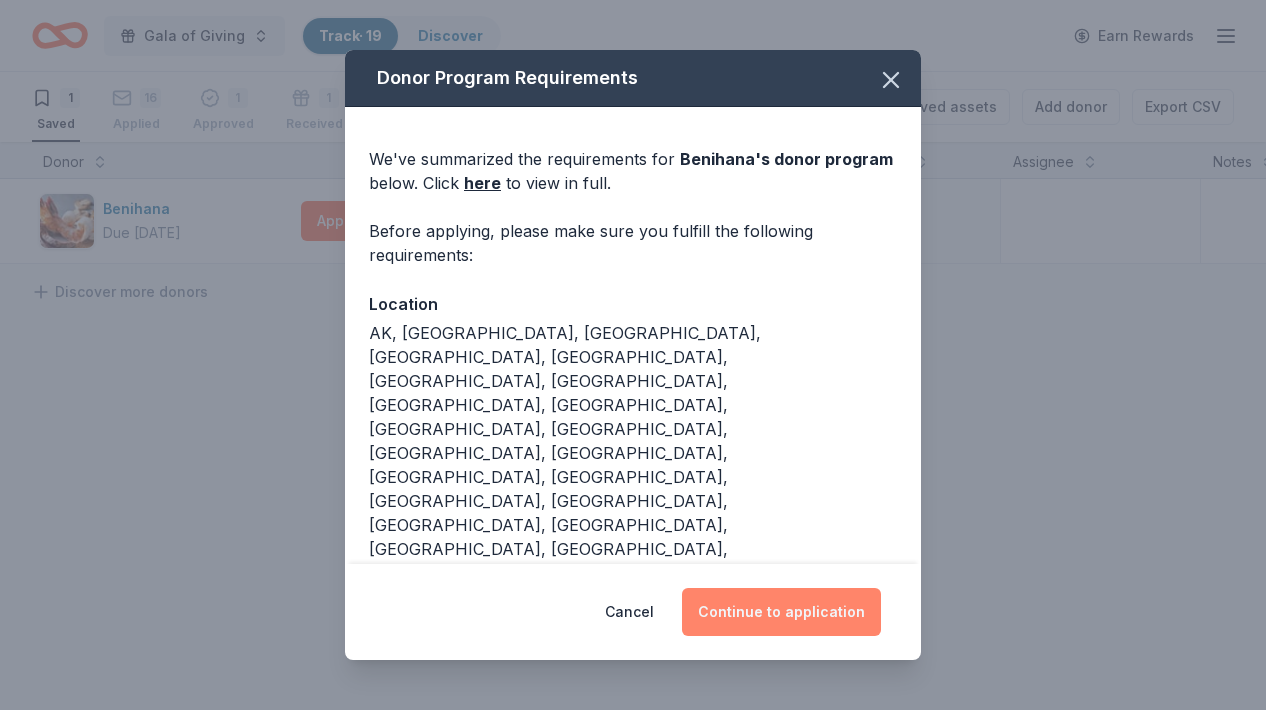 click on "Continue to application" at bounding box center [781, 612] 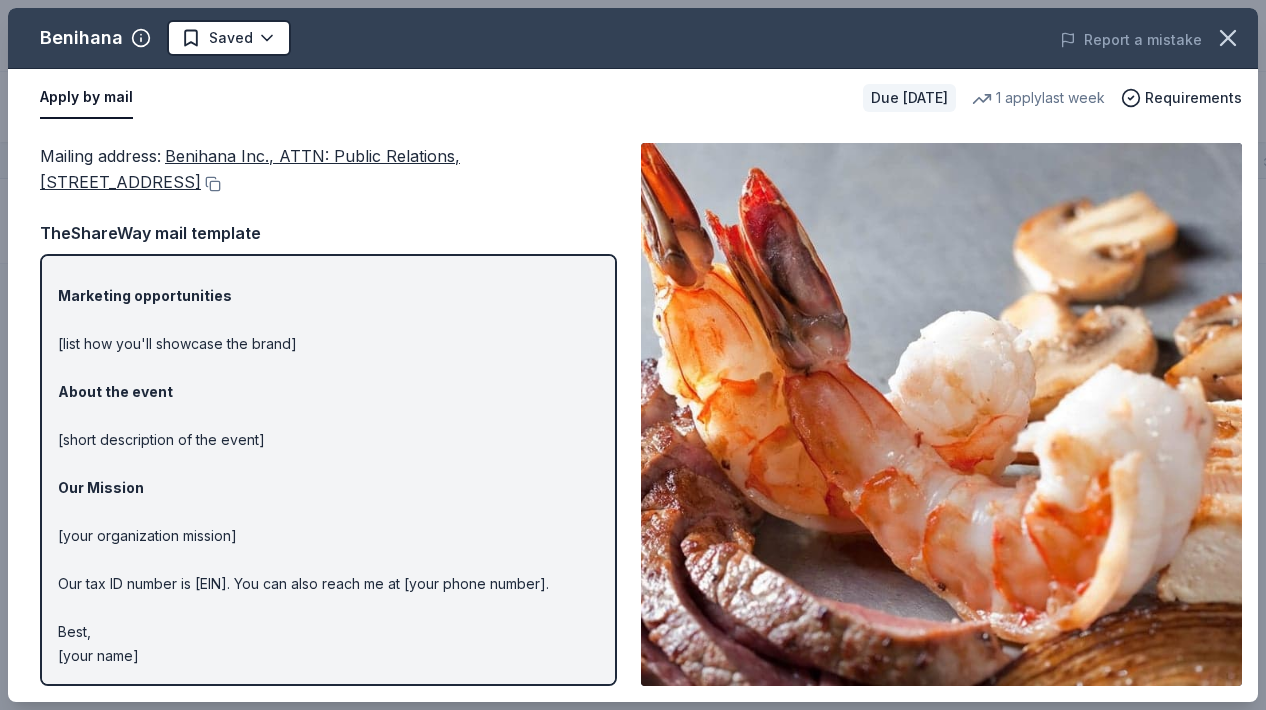 scroll, scrollTop: 131, scrollLeft: 0, axis: vertical 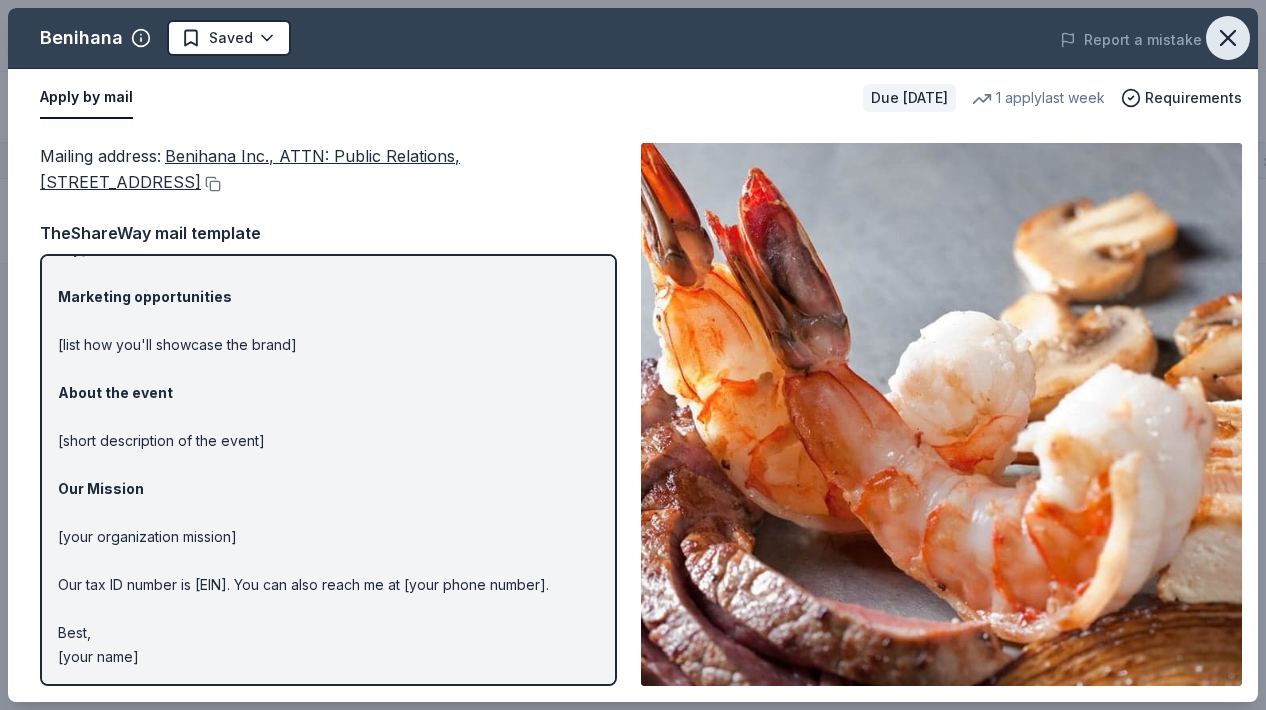 click 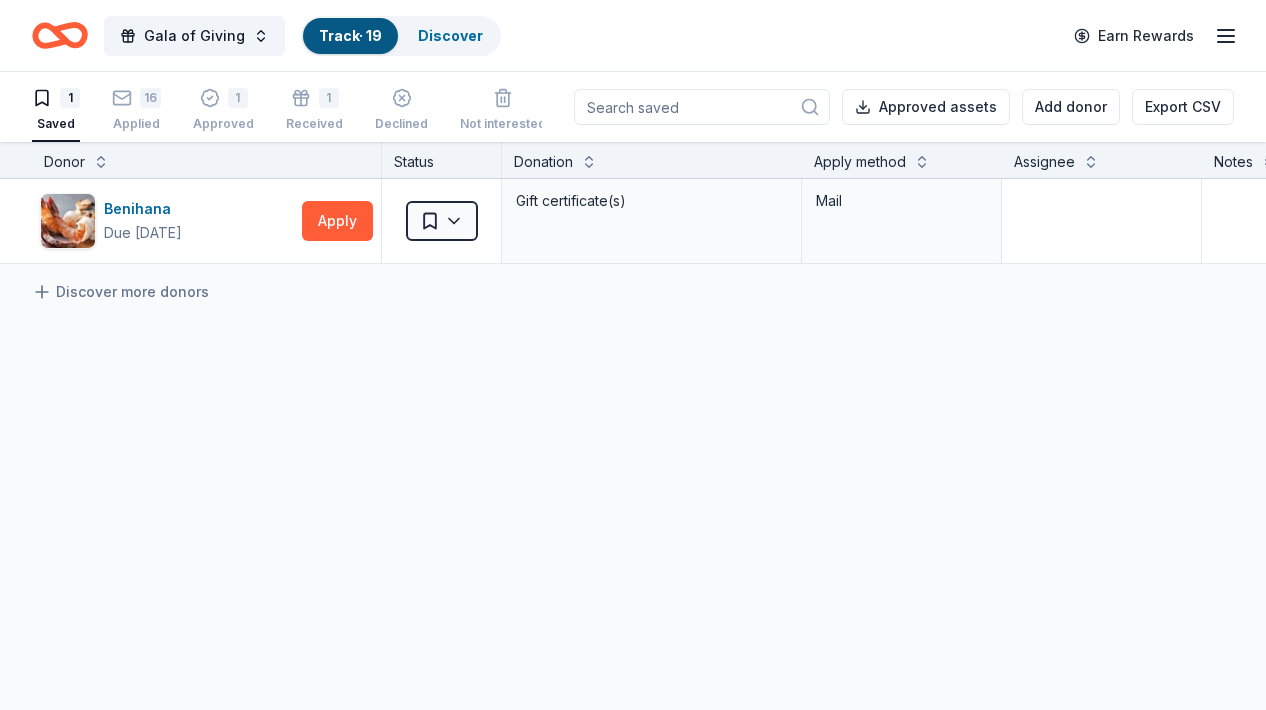 scroll, scrollTop: 0, scrollLeft: 0, axis: both 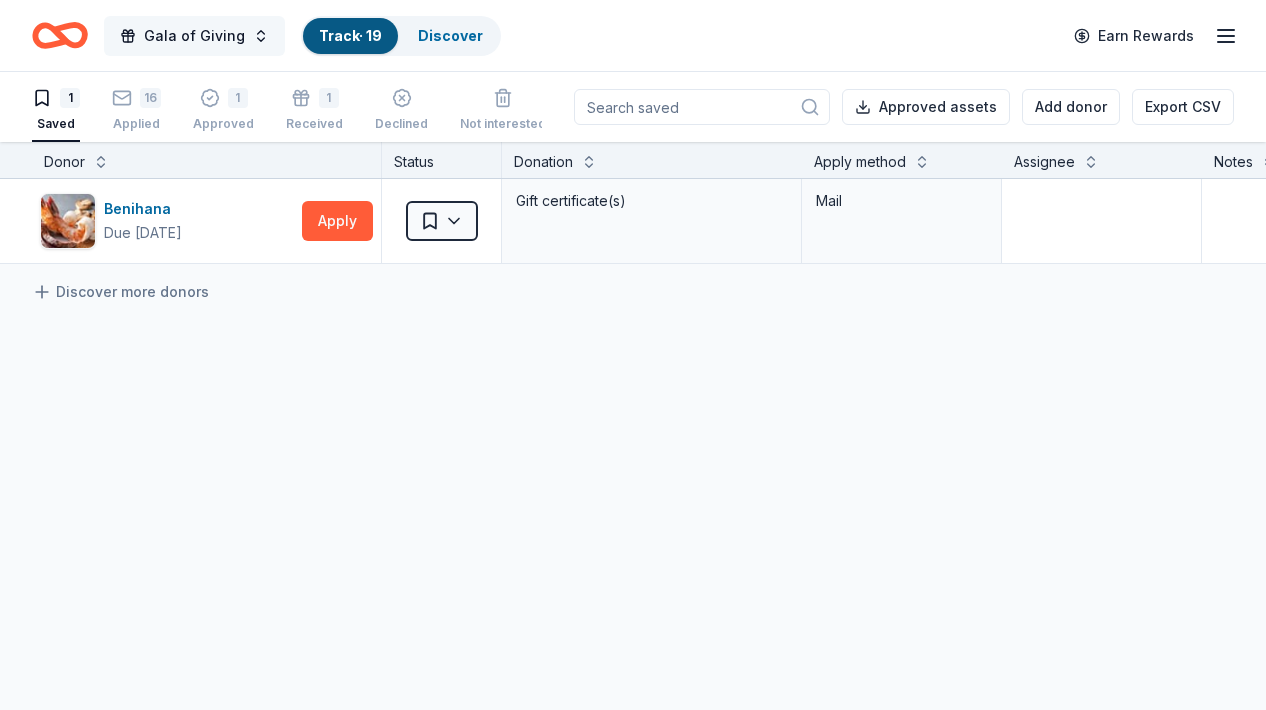 click on "Gala of Giving" at bounding box center [194, 36] 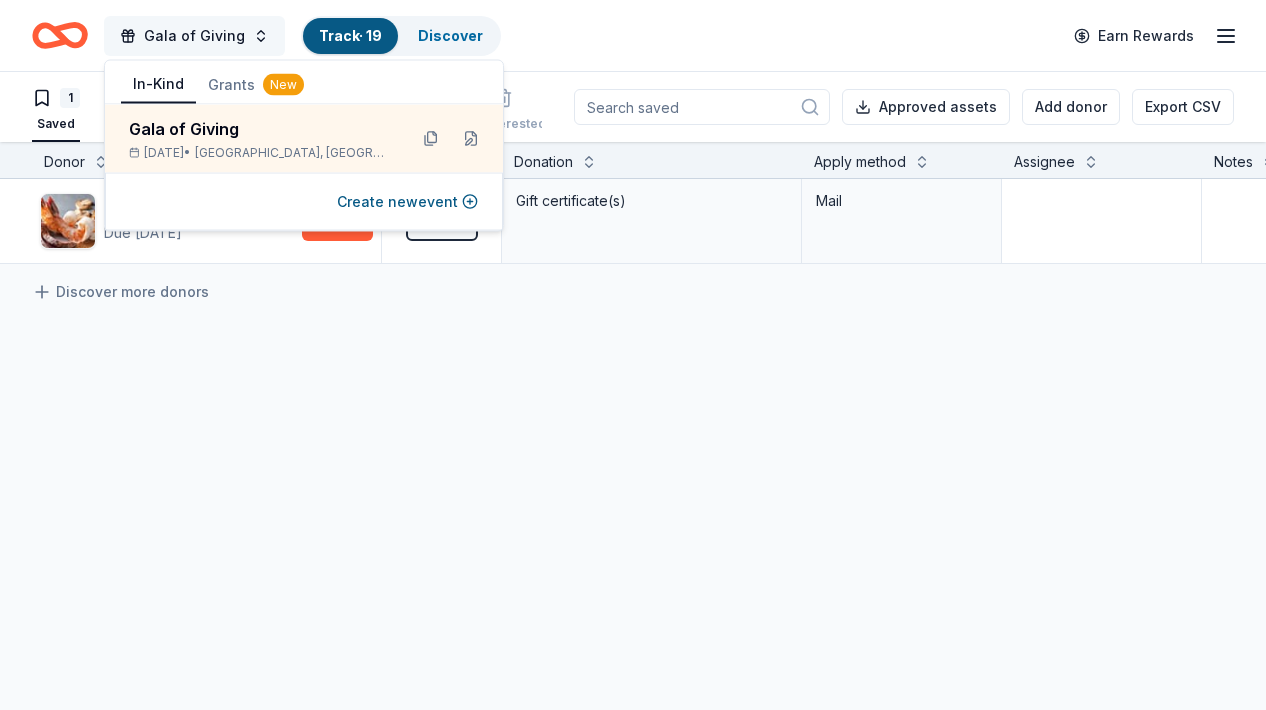 click on "Gala of Giving" at bounding box center (194, 36) 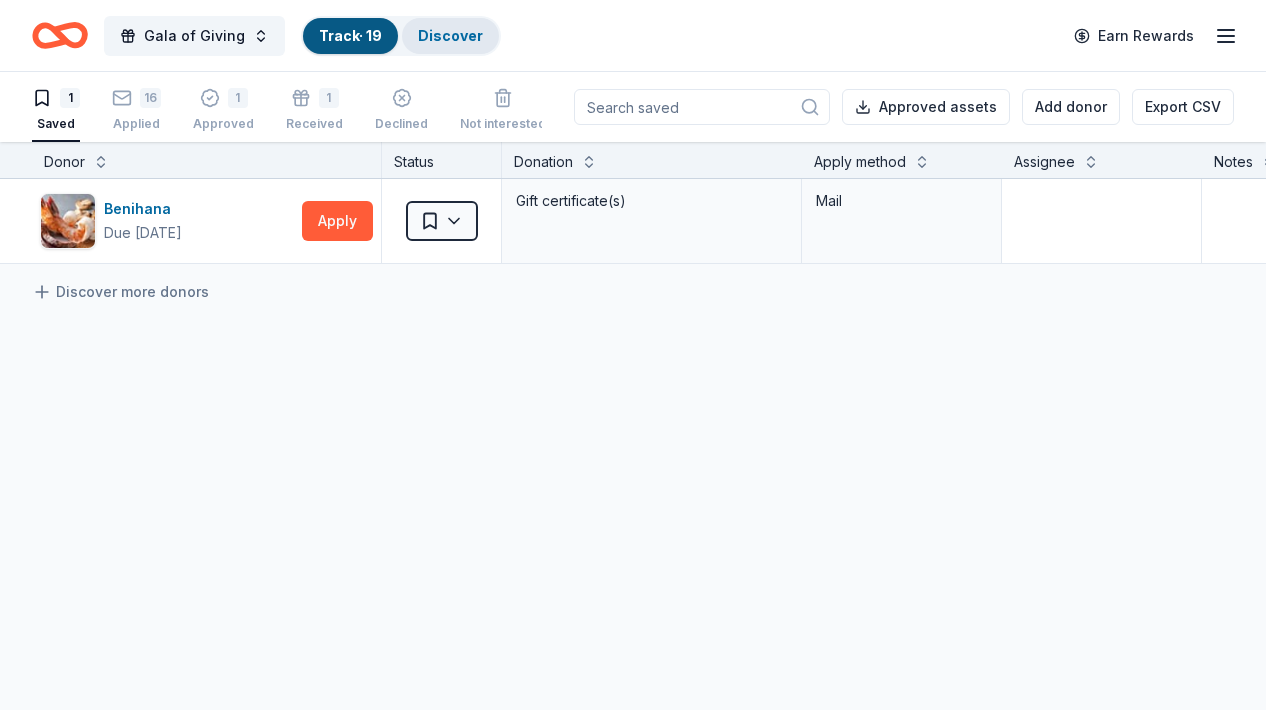click on "Discover" at bounding box center (450, 35) 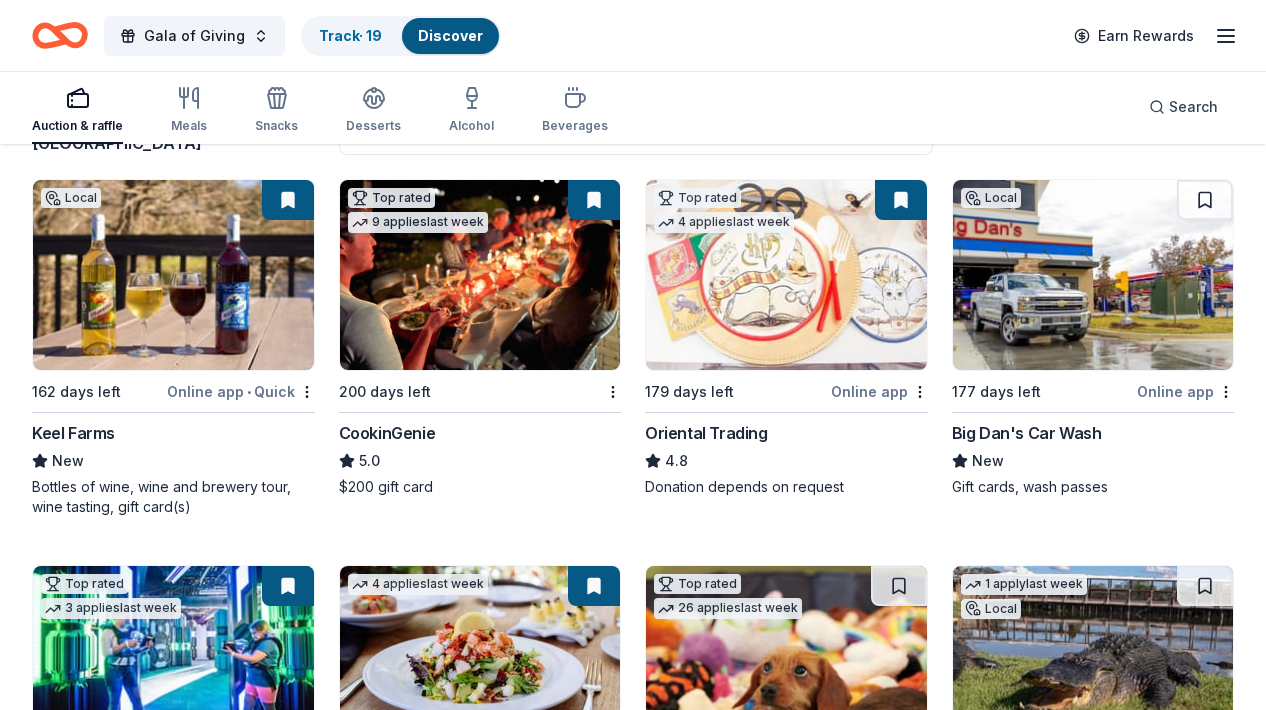 scroll, scrollTop: 215, scrollLeft: 0, axis: vertical 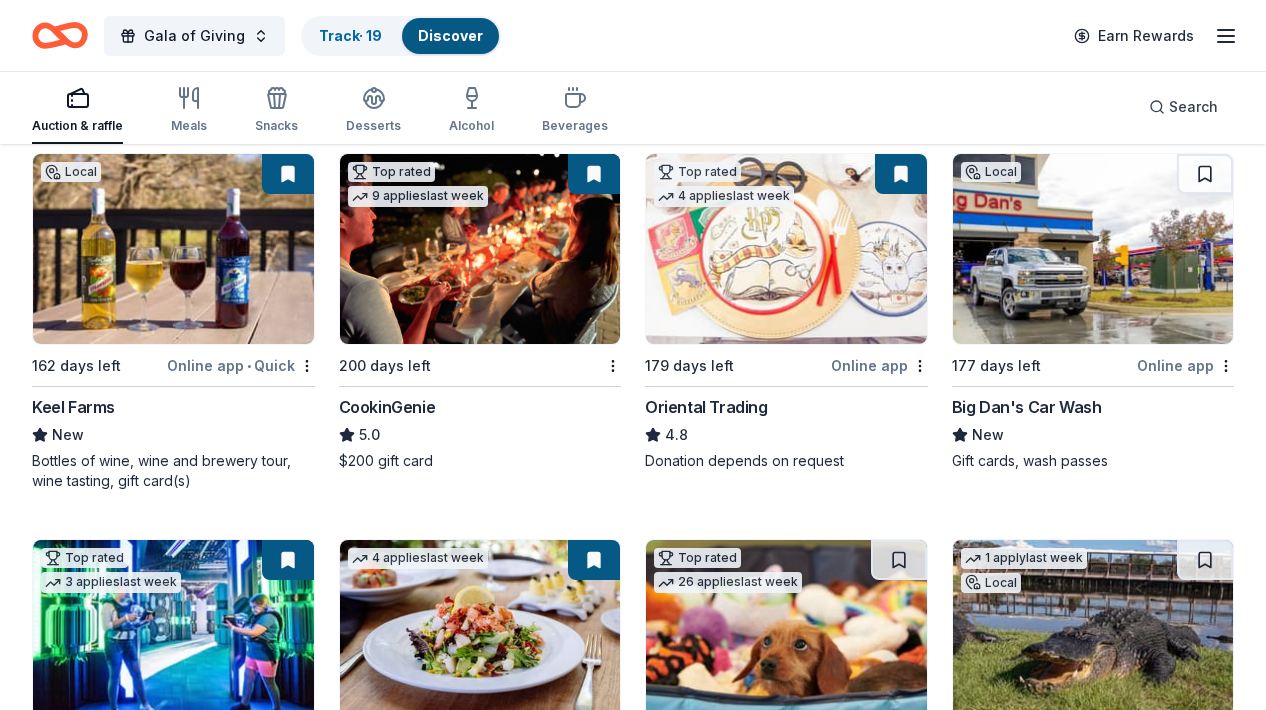 click at bounding box center (1093, 249) 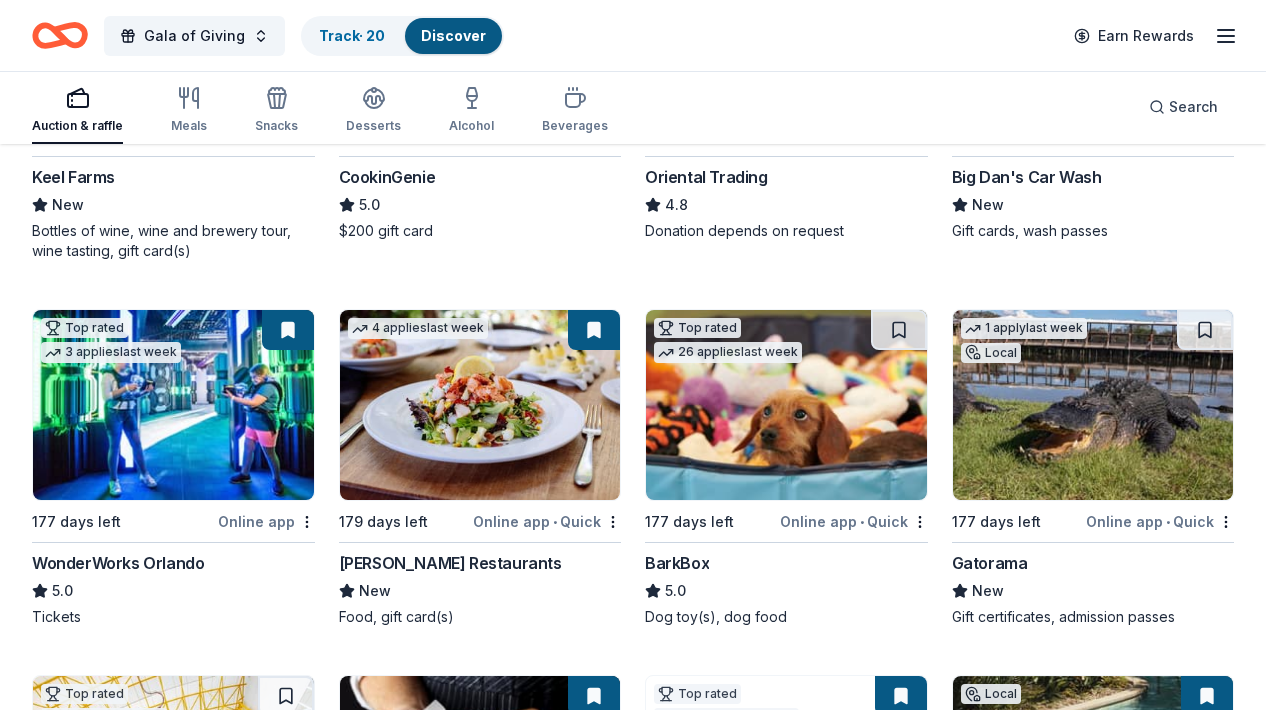 scroll, scrollTop: 526, scrollLeft: 0, axis: vertical 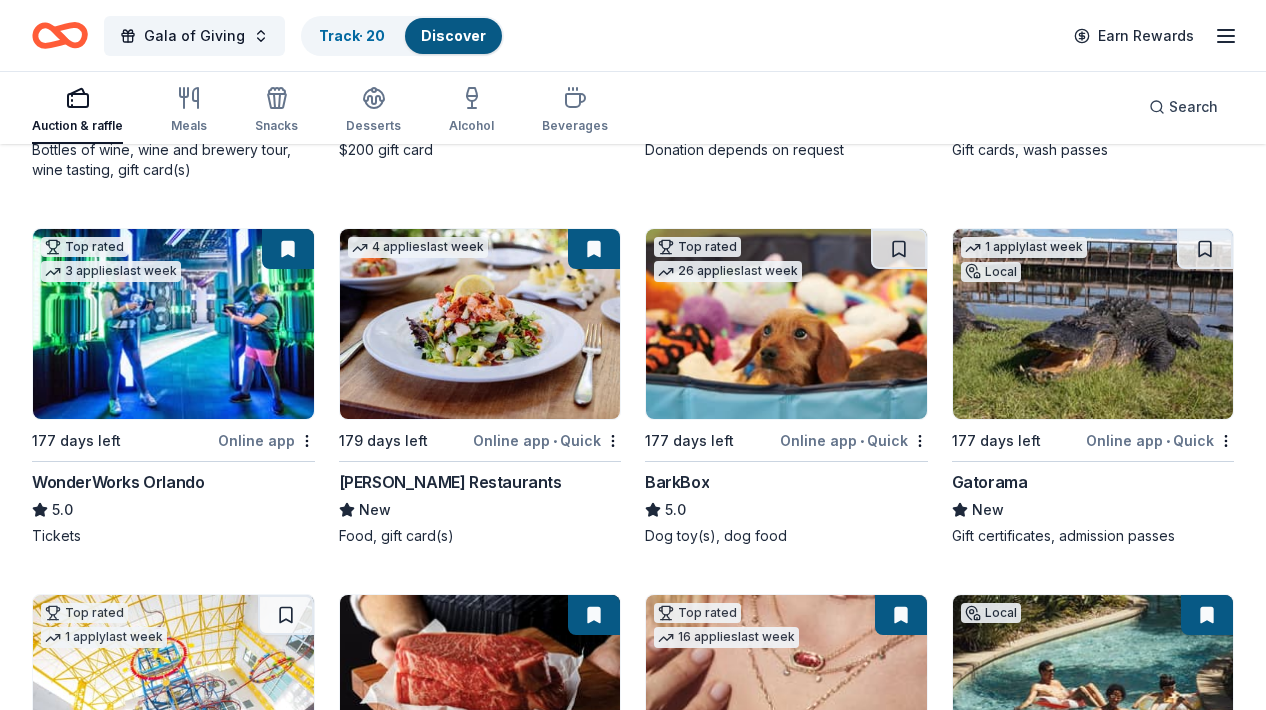 click at bounding box center [173, 324] 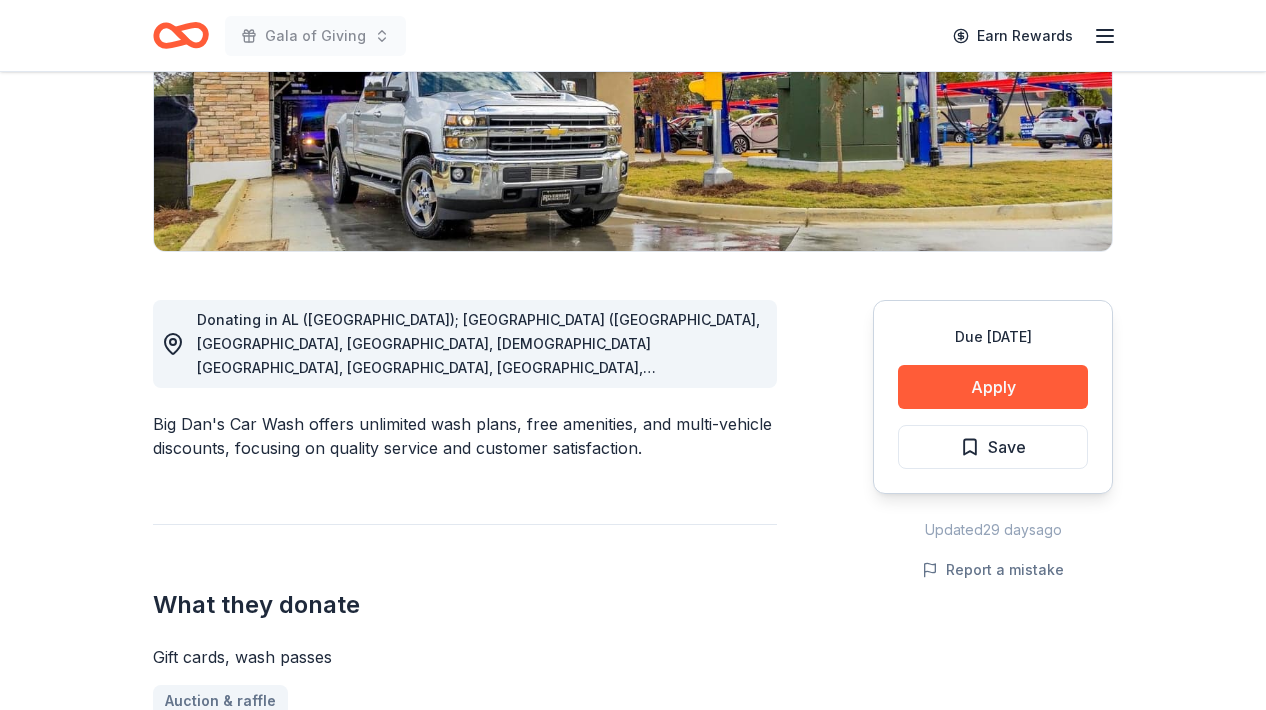 scroll, scrollTop: 431, scrollLeft: 0, axis: vertical 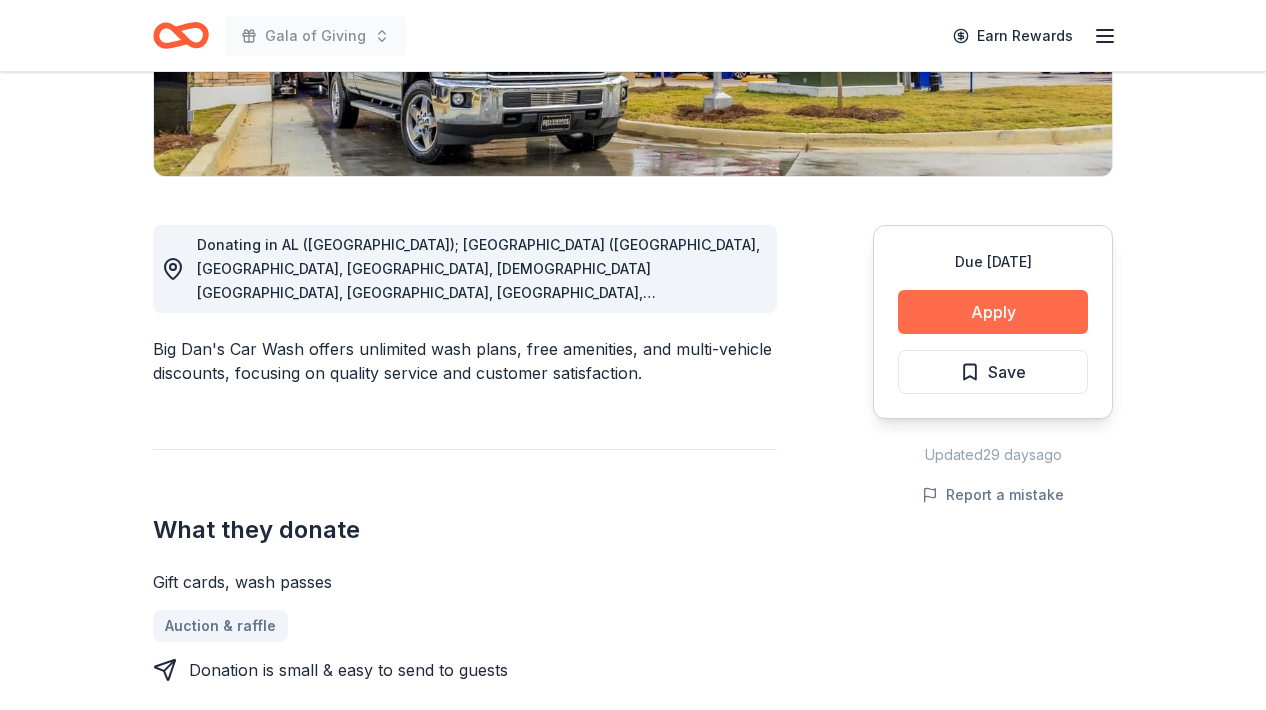 click on "Apply" at bounding box center [993, 312] 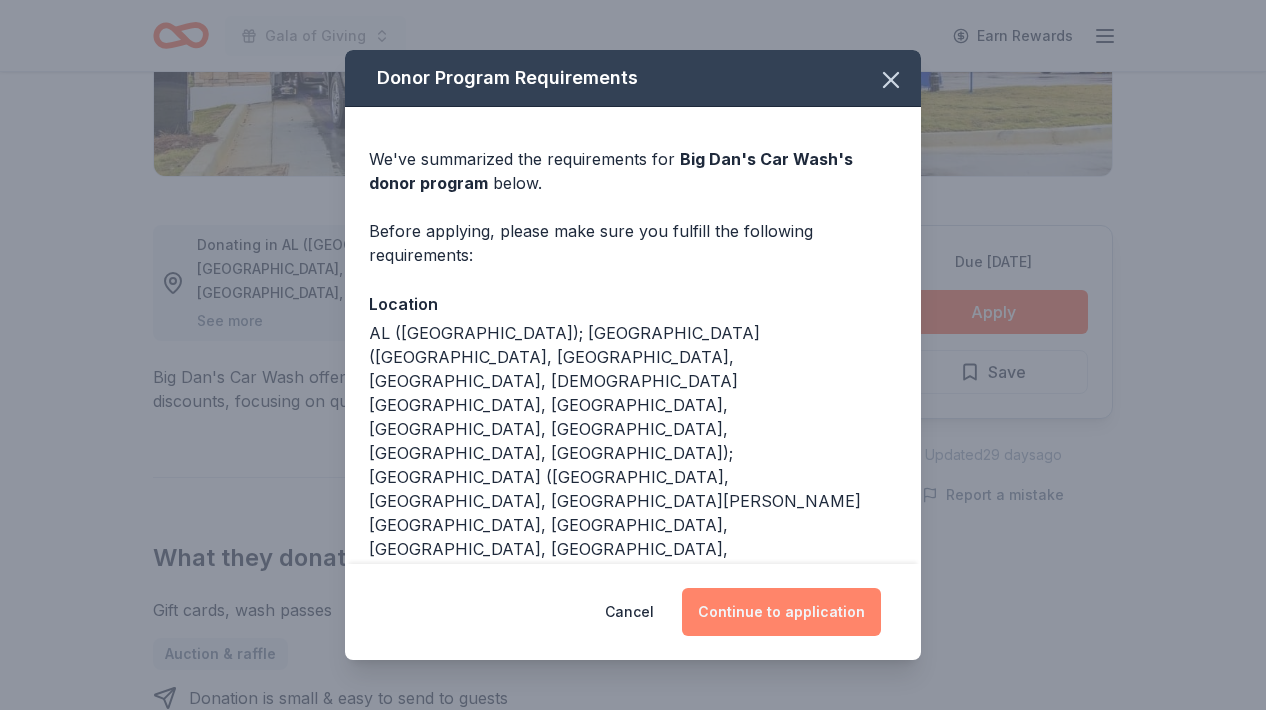 click on "Continue to application" at bounding box center (781, 612) 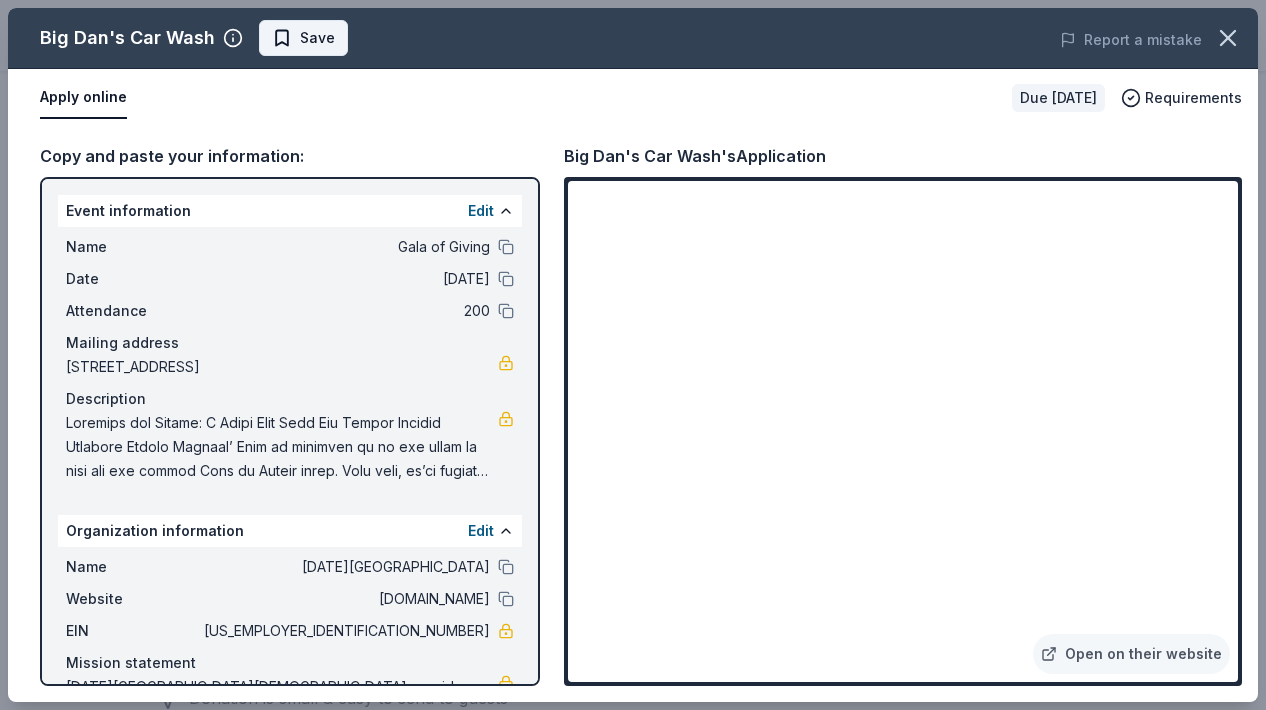 click on "Save" at bounding box center (317, 38) 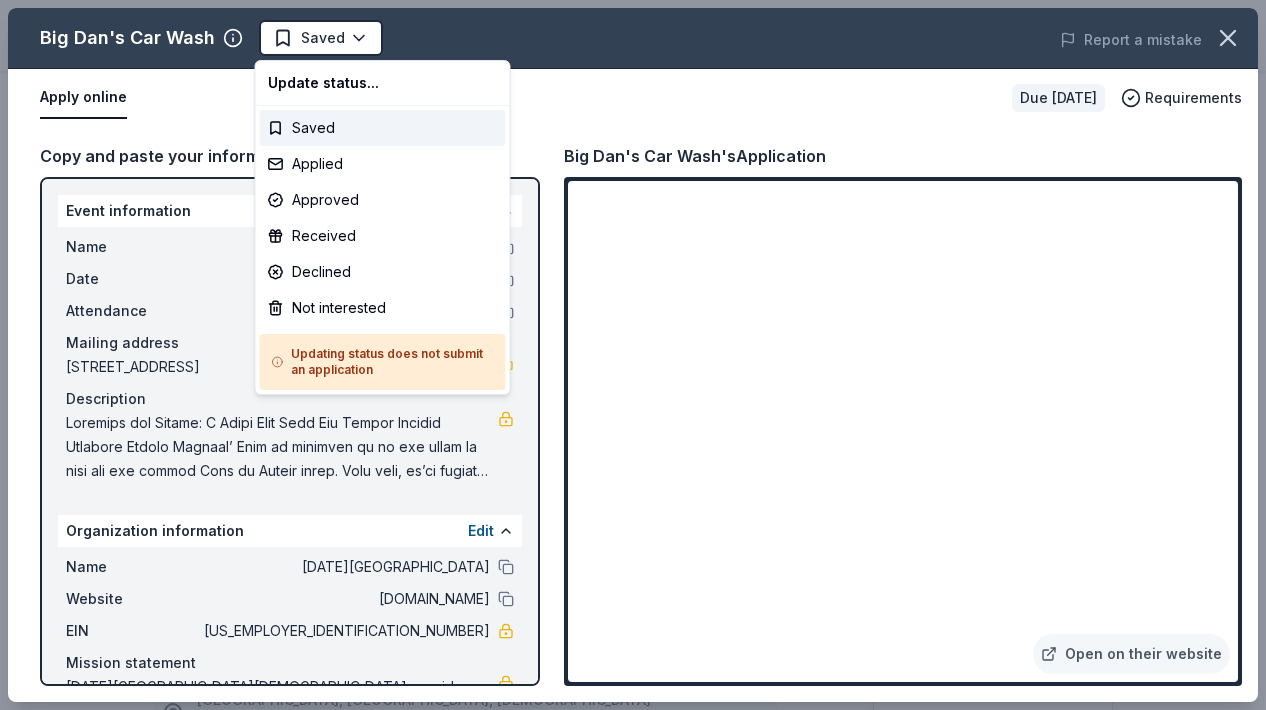 click on "Gala of Giving Earn Rewards Due [DATE] Share Big Dan's Car Wash New Share Donating in [GEOGRAPHIC_DATA] ([GEOGRAPHIC_DATA]); [GEOGRAPHIC_DATA] ([GEOGRAPHIC_DATA], [GEOGRAPHIC_DATA], [GEOGRAPHIC_DATA], [DEMOGRAPHIC_DATA][GEOGRAPHIC_DATA], [GEOGRAPHIC_DATA], [GEOGRAPHIC_DATA], [GEOGRAPHIC_DATA], [GEOGRAPHIC_DATA], [GEOGRAPHIC_DATA]); [GEOGRAPHIC_DATA] ([GEOGRAPHIC_DATA], [GEOGRAPHIC_DATA], [GEOGRAPHIC_DATA][PERSON_NAME][GEOGRAPHIC_DATA], [GEOGRAPHIC_DATA], [GEOGRAPHIC_DATA], [GEOGRAPHIC_DATA], [GEOGRAPHIC_DATA]); [GEOGRAPHIC_DATA] ([GEOGRAPHIC_DATA], [GEOGRAPHIC_DATA]) See more Big Dan's Car Wash offers unlimited wash plans, free amenities, and multi-vehicle discounts, focusing on quality service and customer satisfaction. What they donate Gift cards, wash passes Auction & raffle Donation is small & easy to send to guests Who they donate to  Preferred Supports organizations in the following areas: Education, Public Entities, Service Clubs/Organizations, Youth Athletic Groups, and Religious Organizations Children Education Wellness & Fitness 501(c)(3) required Upgrade to Pro to view approval rates and average donation values Due [DATE] Apply Saved Updated  [DATE] Report a mistake New Be the first to review this company! Leave a review 4   10" at bounding box center (633, 355) 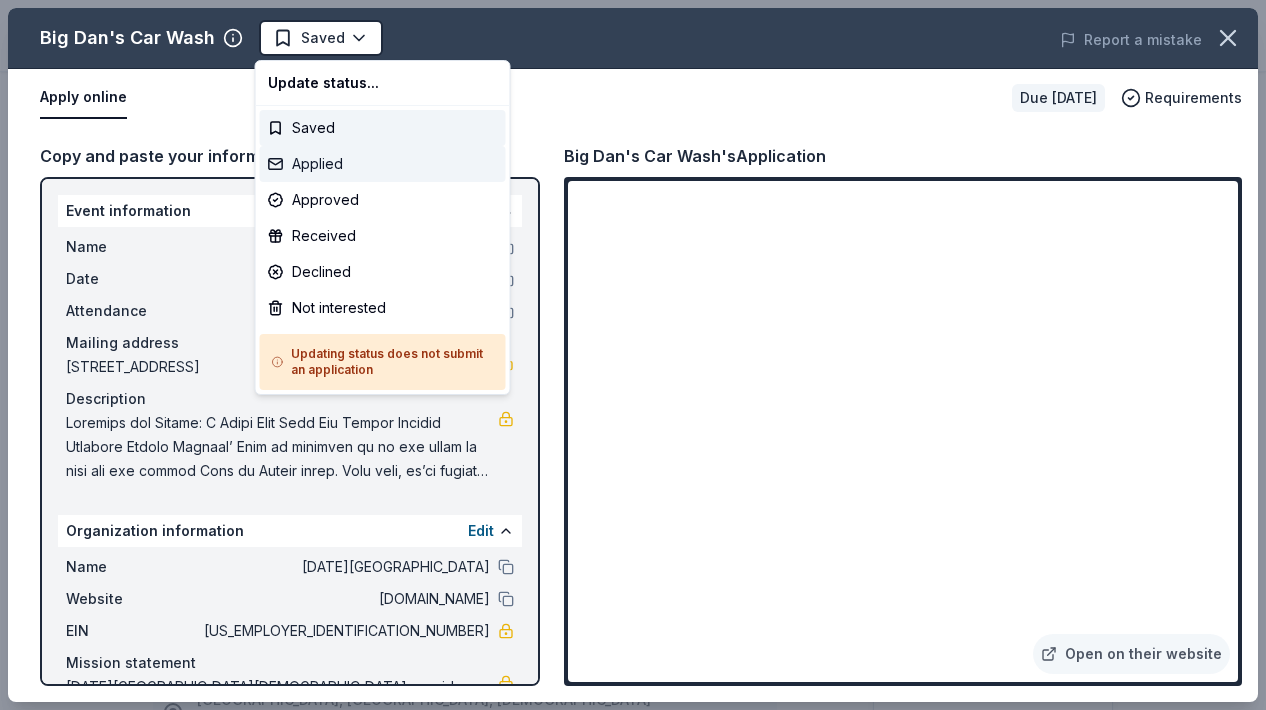 click on "Applied" at bounding box center (383, 164) 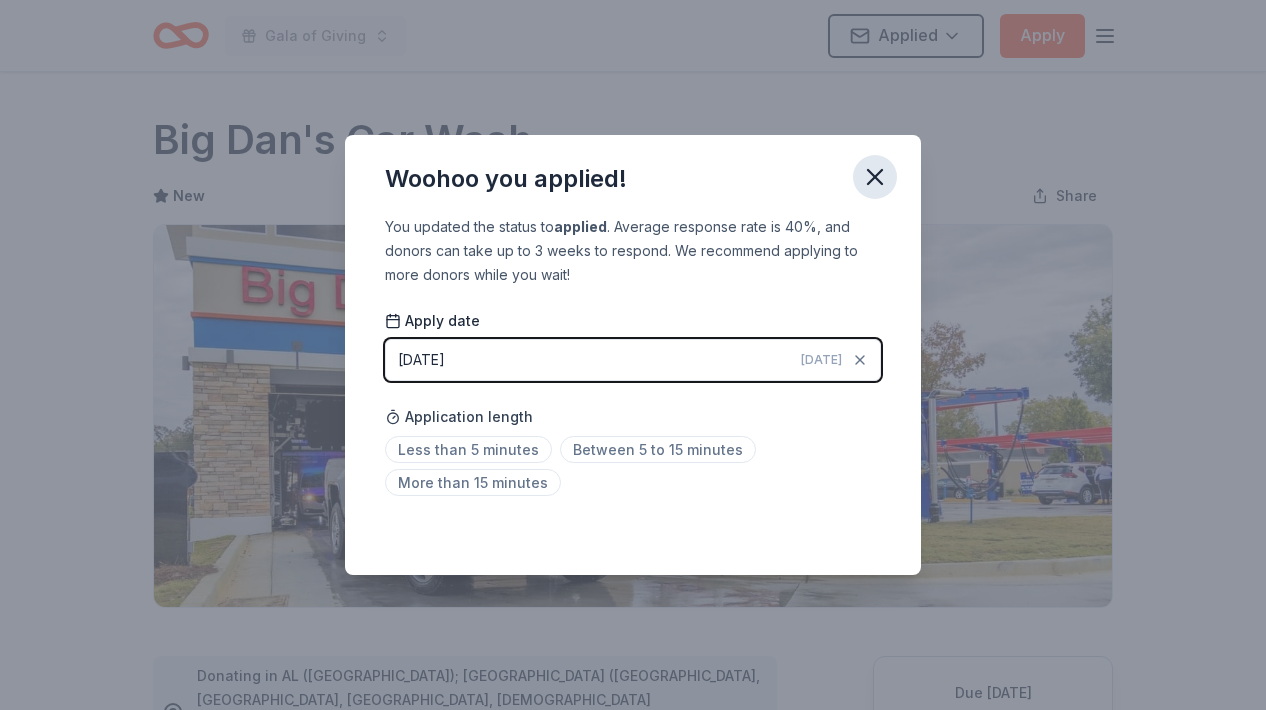 click 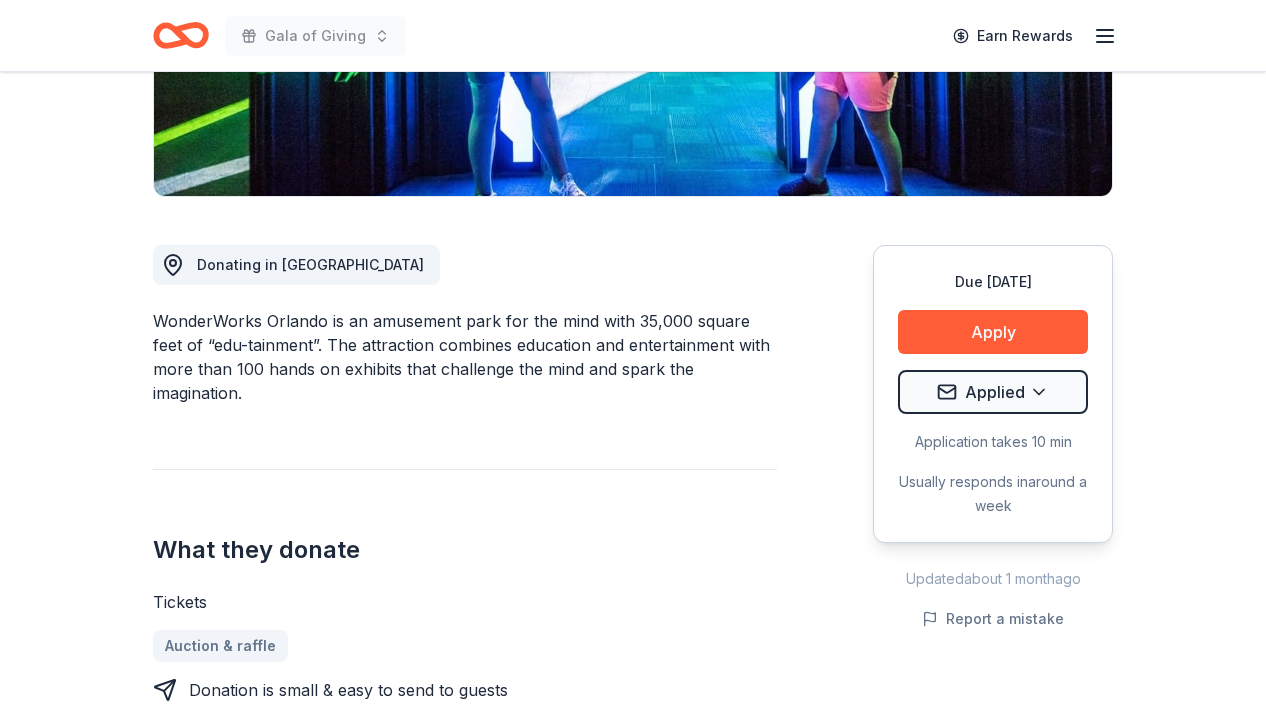 scroll, scrollTop: 427, scrollLeft: 0, axis: vertical 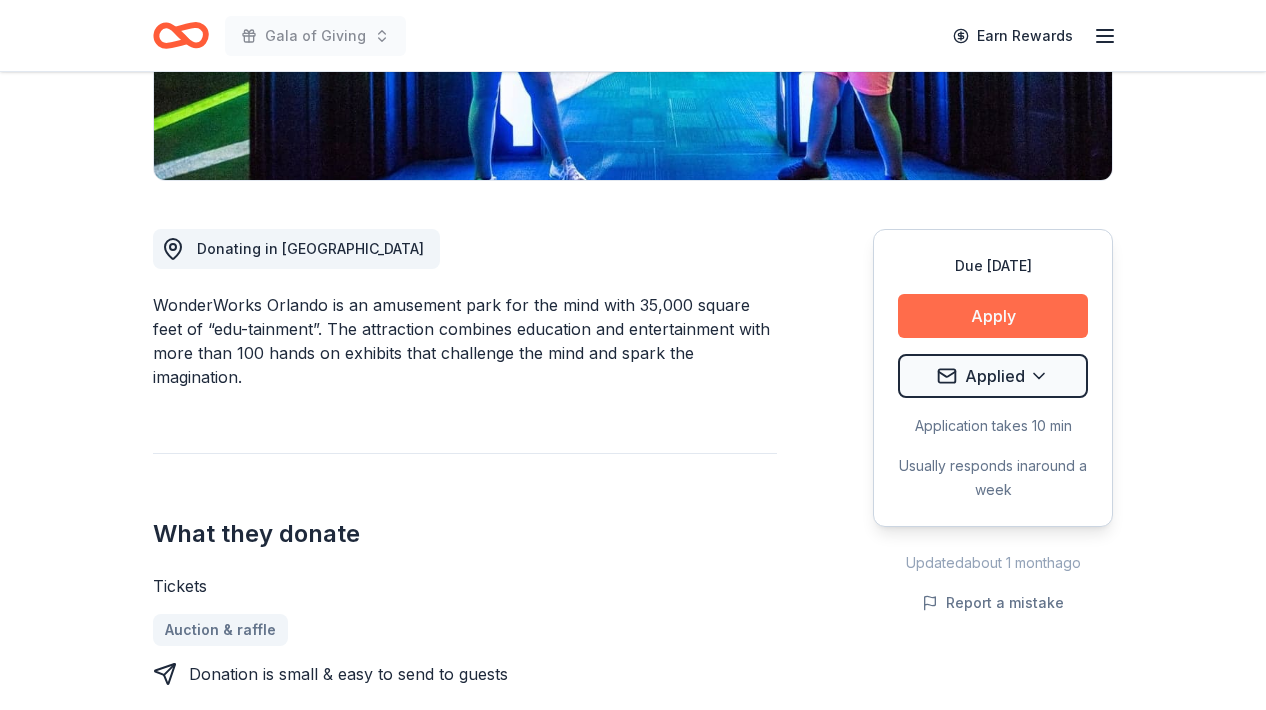 click on "Apply" at bounding box center (993, 316) 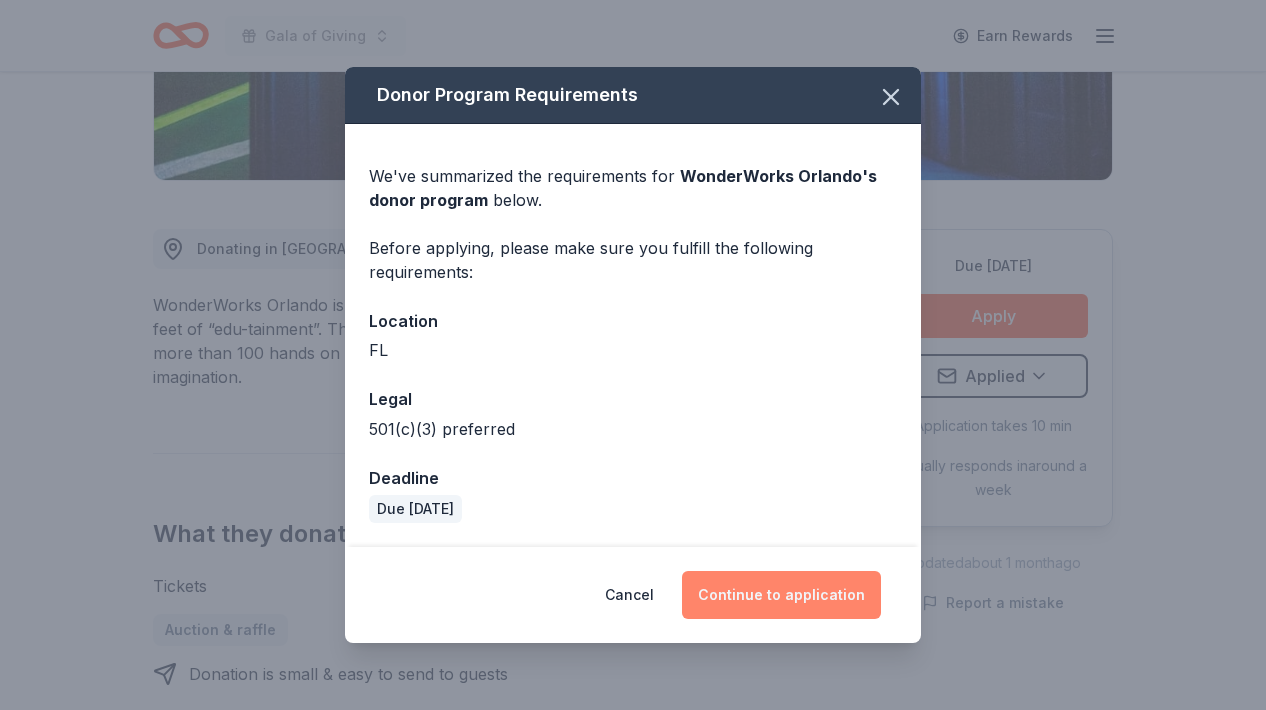 click on "Continue to application" at bounding box center [781, 595] 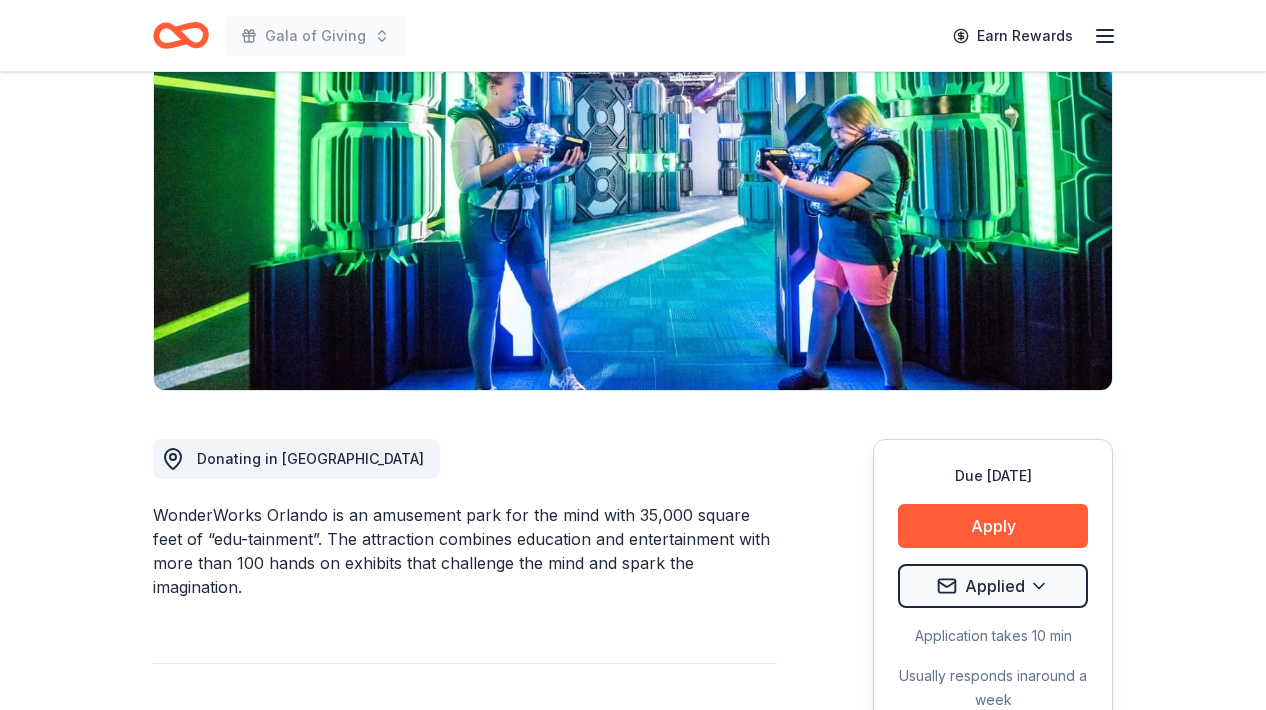 scroll, scrollTop: 218, scrollLeft: 0, axis: vertical 